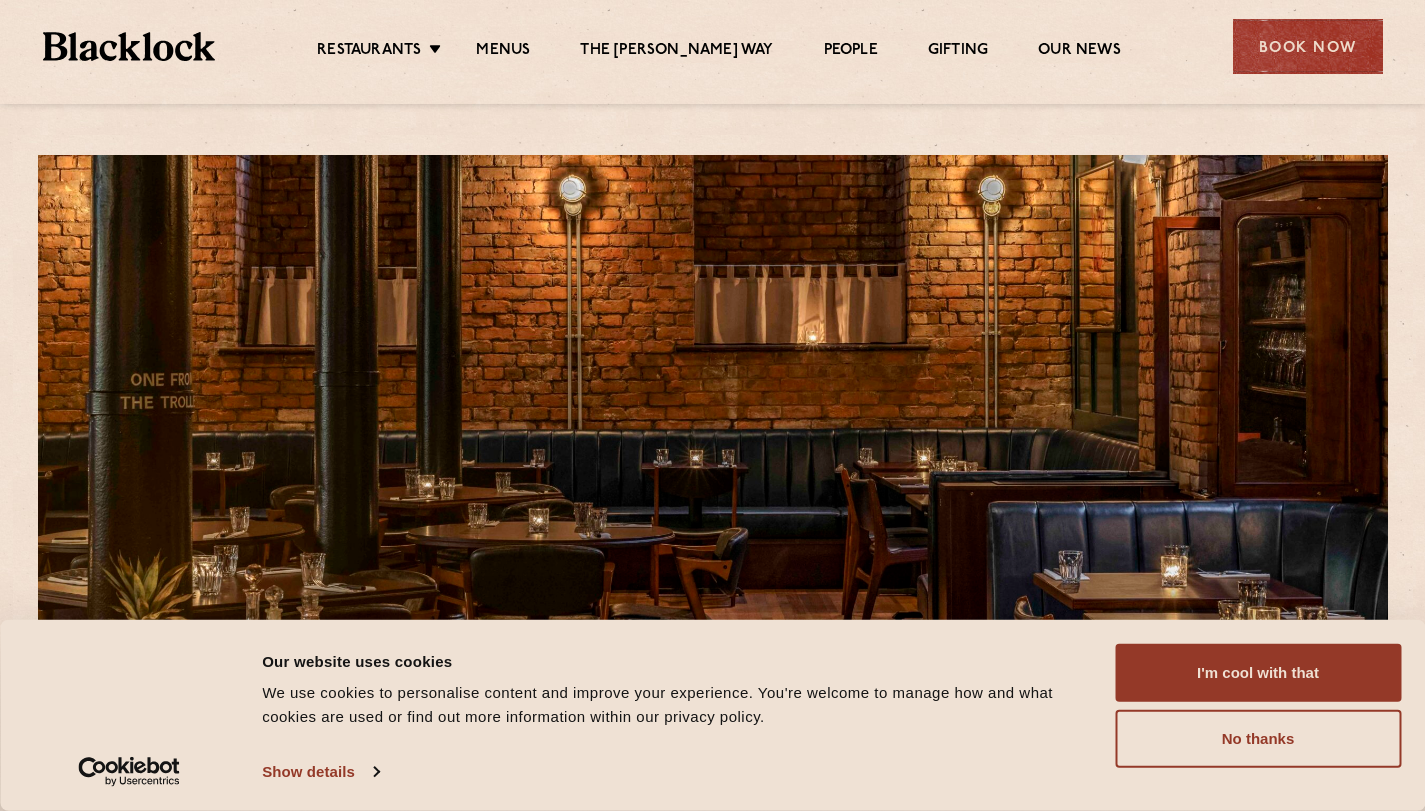 scroll, scrollTop: 0, scrollLeft: 0, axis: both 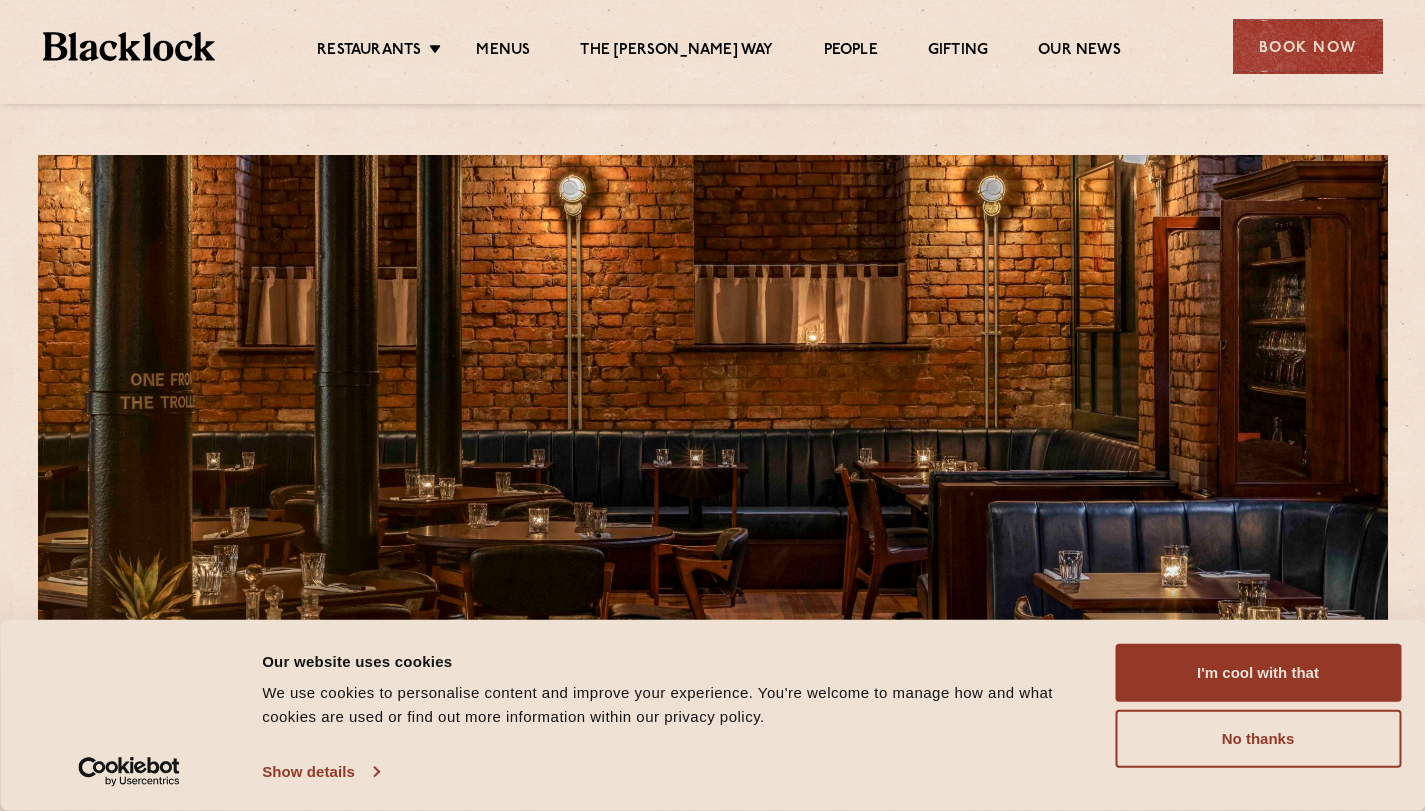 click on "Show details" at bounding box center (320, 772) 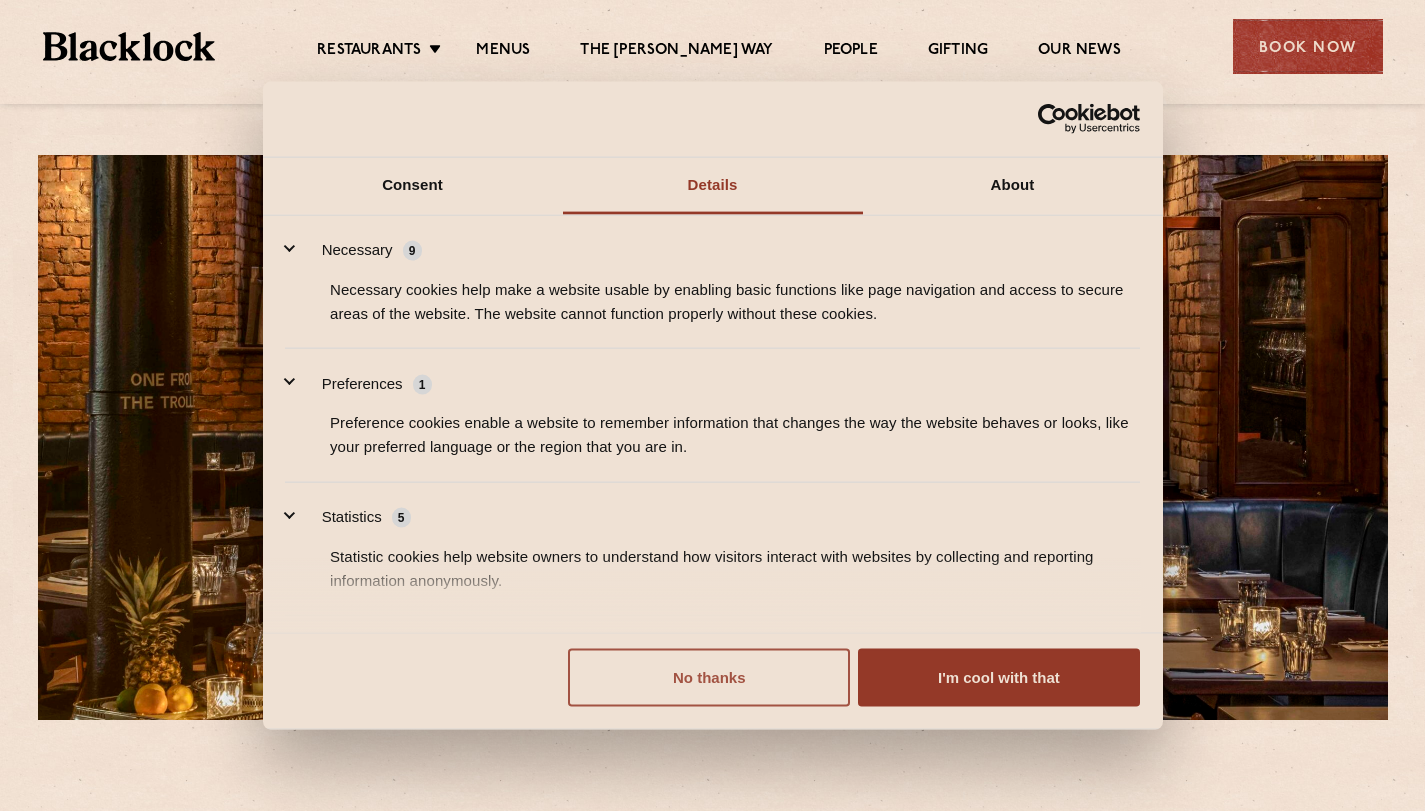 click on "No thanks" at bounding box center (709, 677) 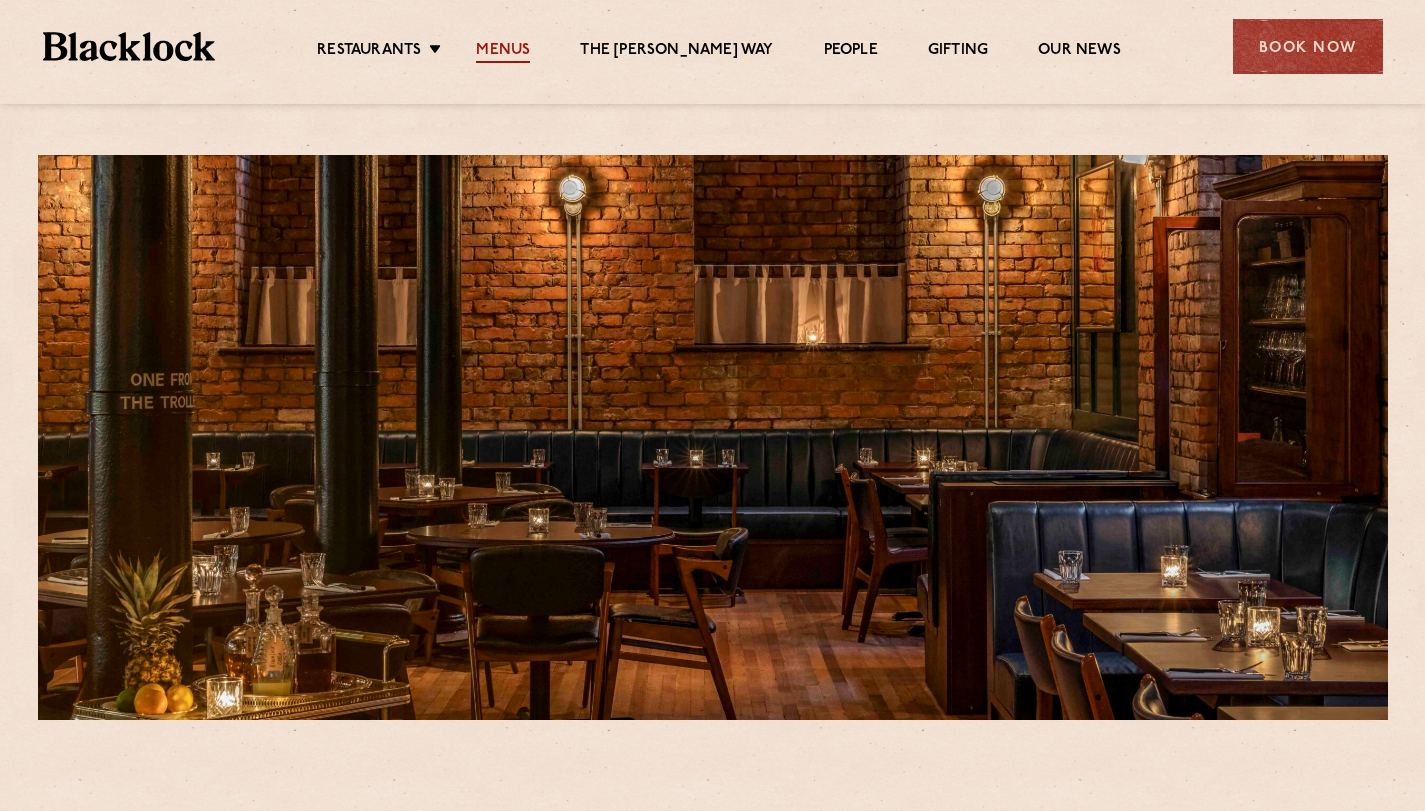 click on "Menus" at bounding box center (503, 52) 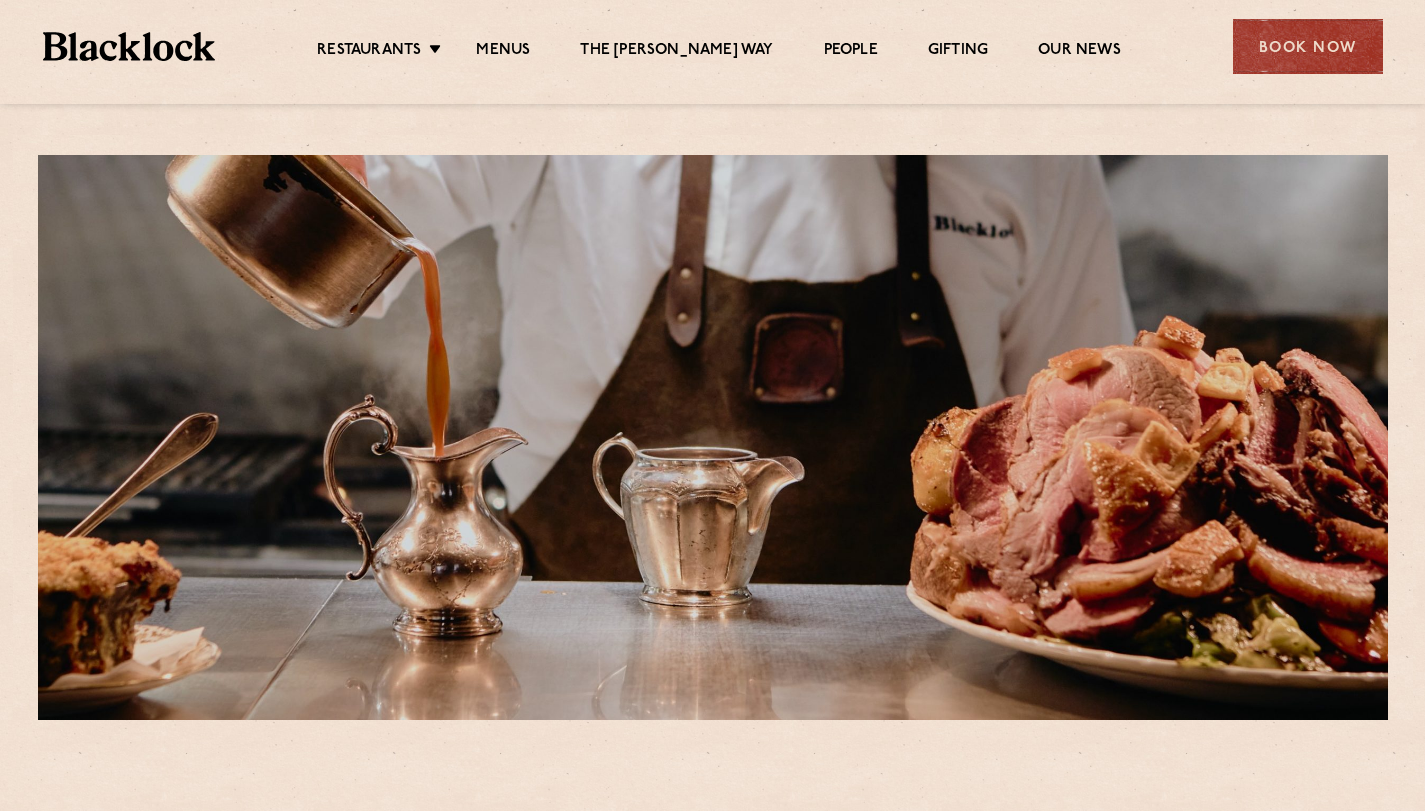 scroll, scrollTop: 0, scrollLeft: 0, axis: both 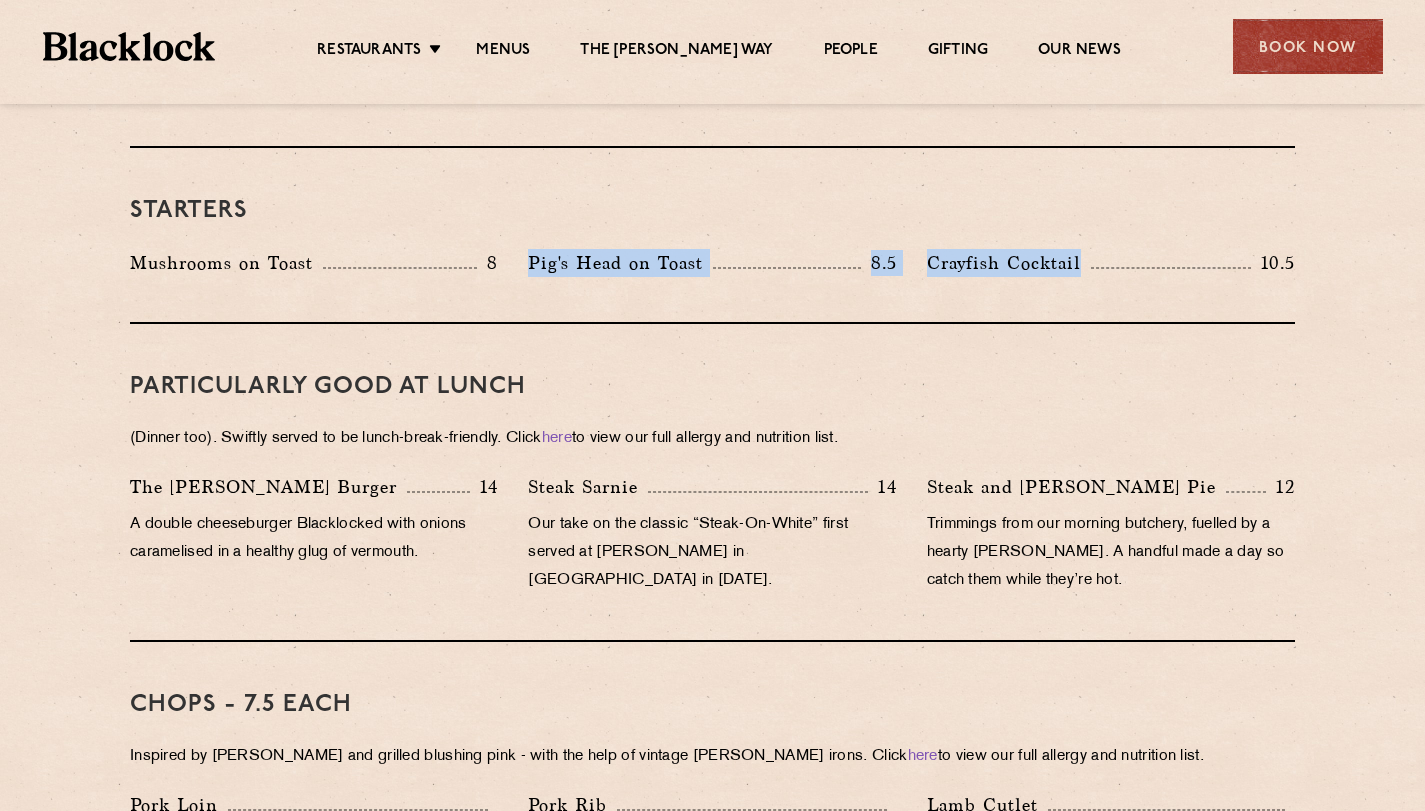 drag, startPoint x: 518, startPoint y: 247, endPoint x: 951, endPoint y: 277, distance: 434.03802 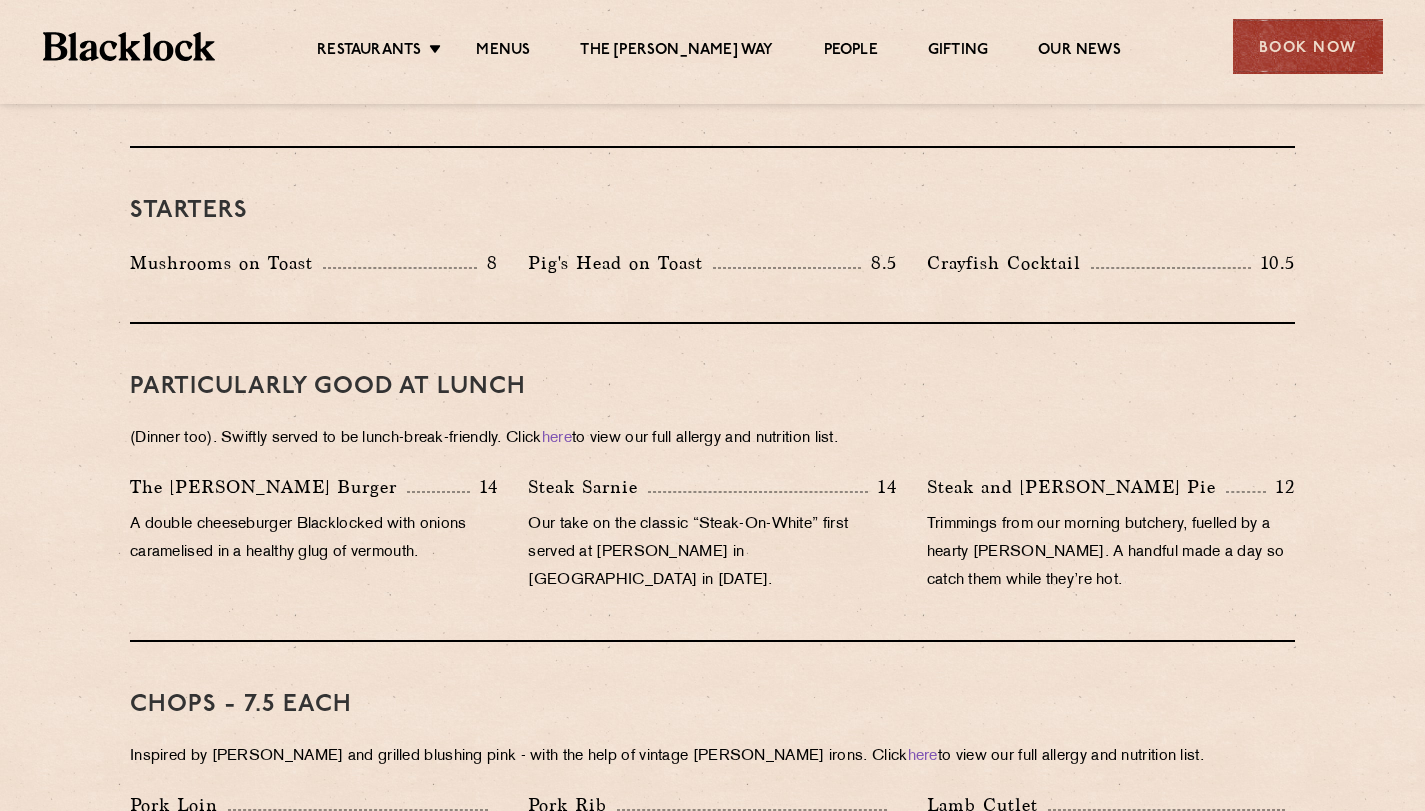 click on "Starters" at bounding box center [712, 211] 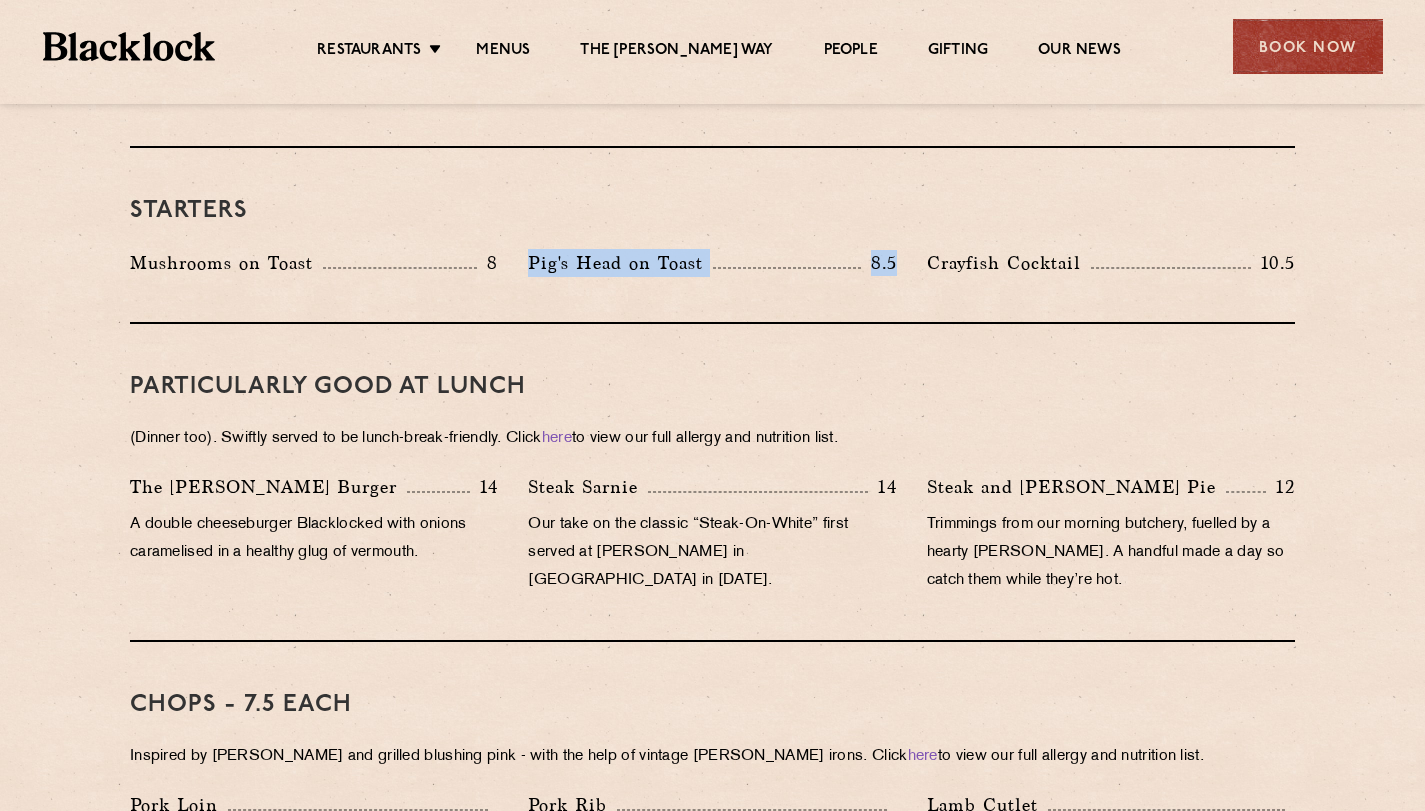drag, startPoint x: 531, startPoint y: 267, endPoint x: 863, endPoint y: 267, distance: 332 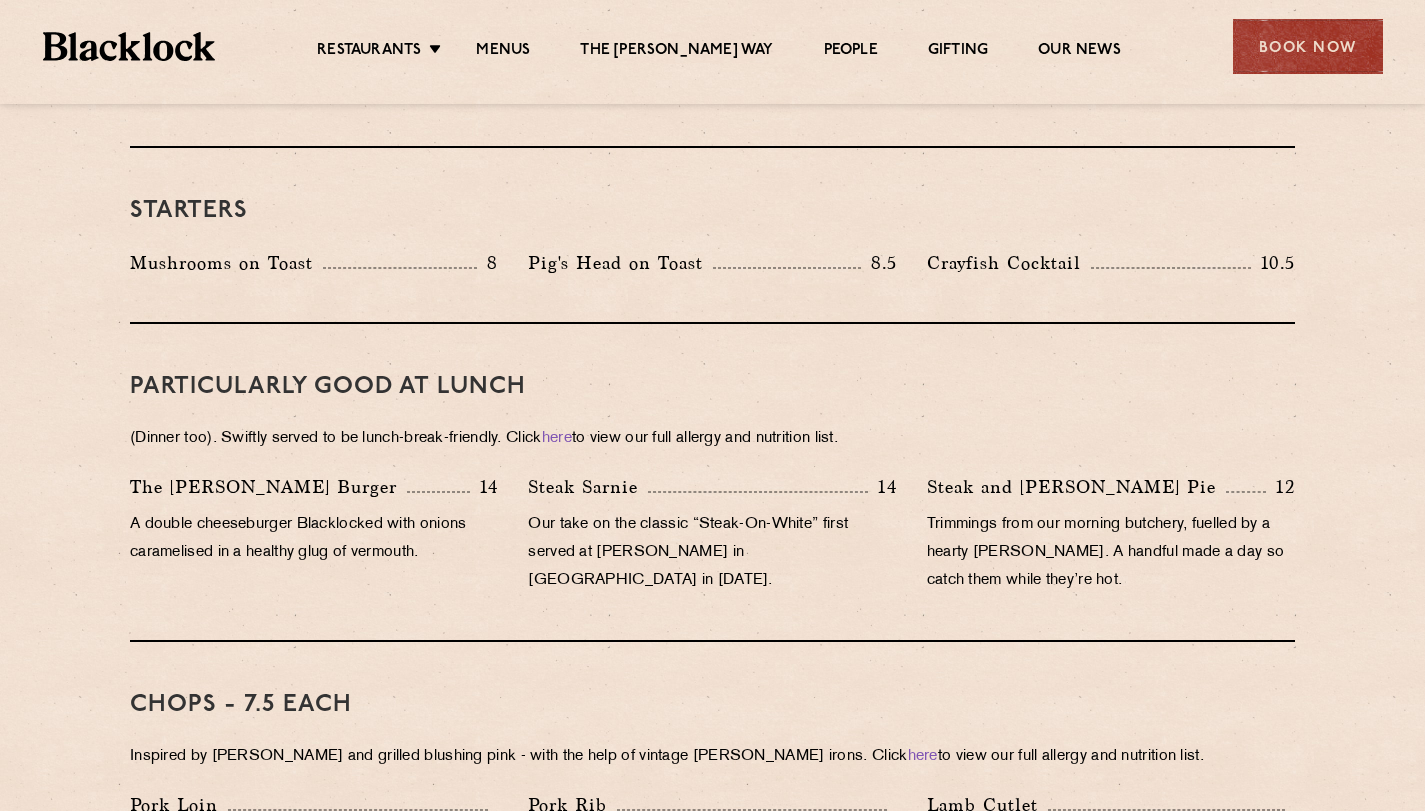 click on "Pig's Head on Toast" at bounding box center [620, 263] 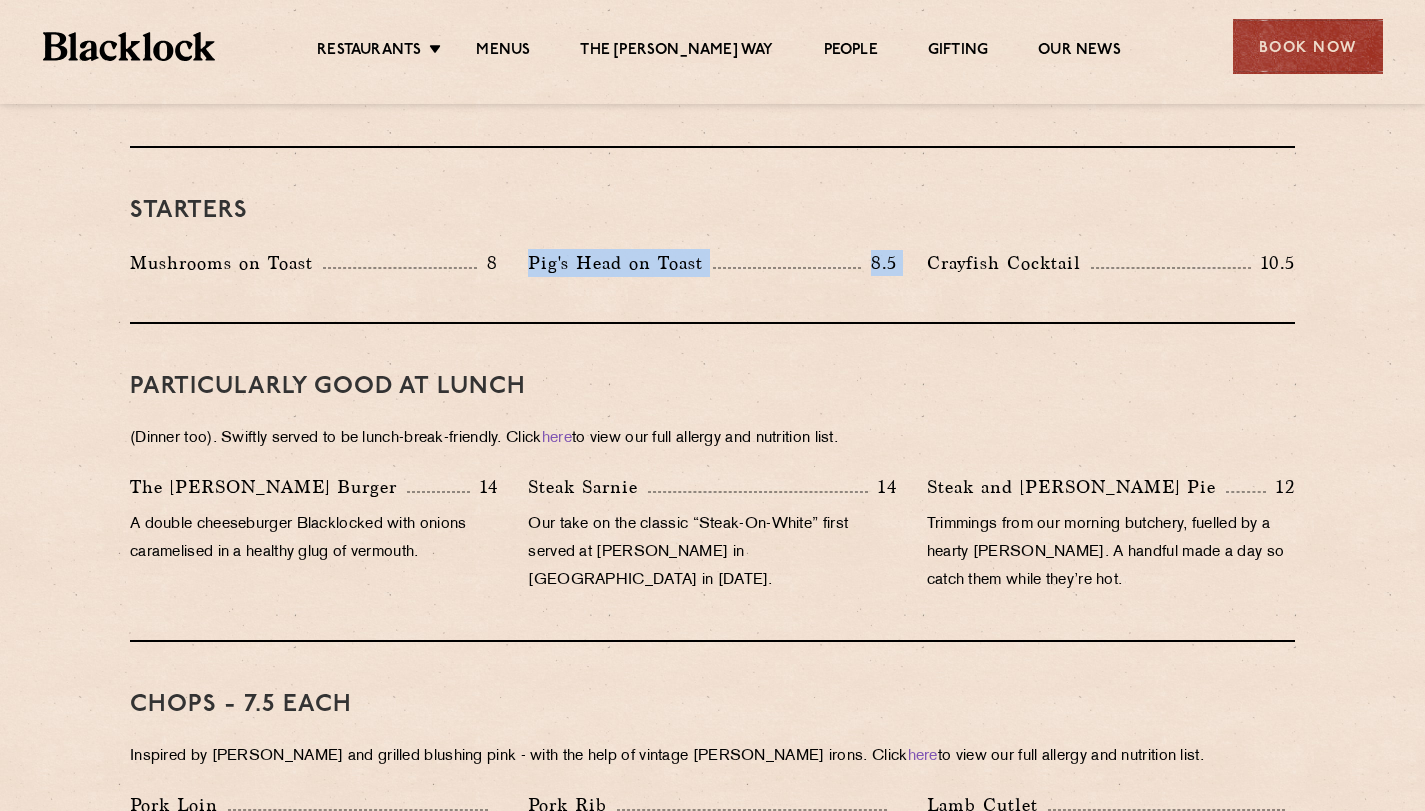 drag, startPoint x: 513, startPoint y: 242, endPoint x: 915, endPoint y: 240, distance: 402.00497 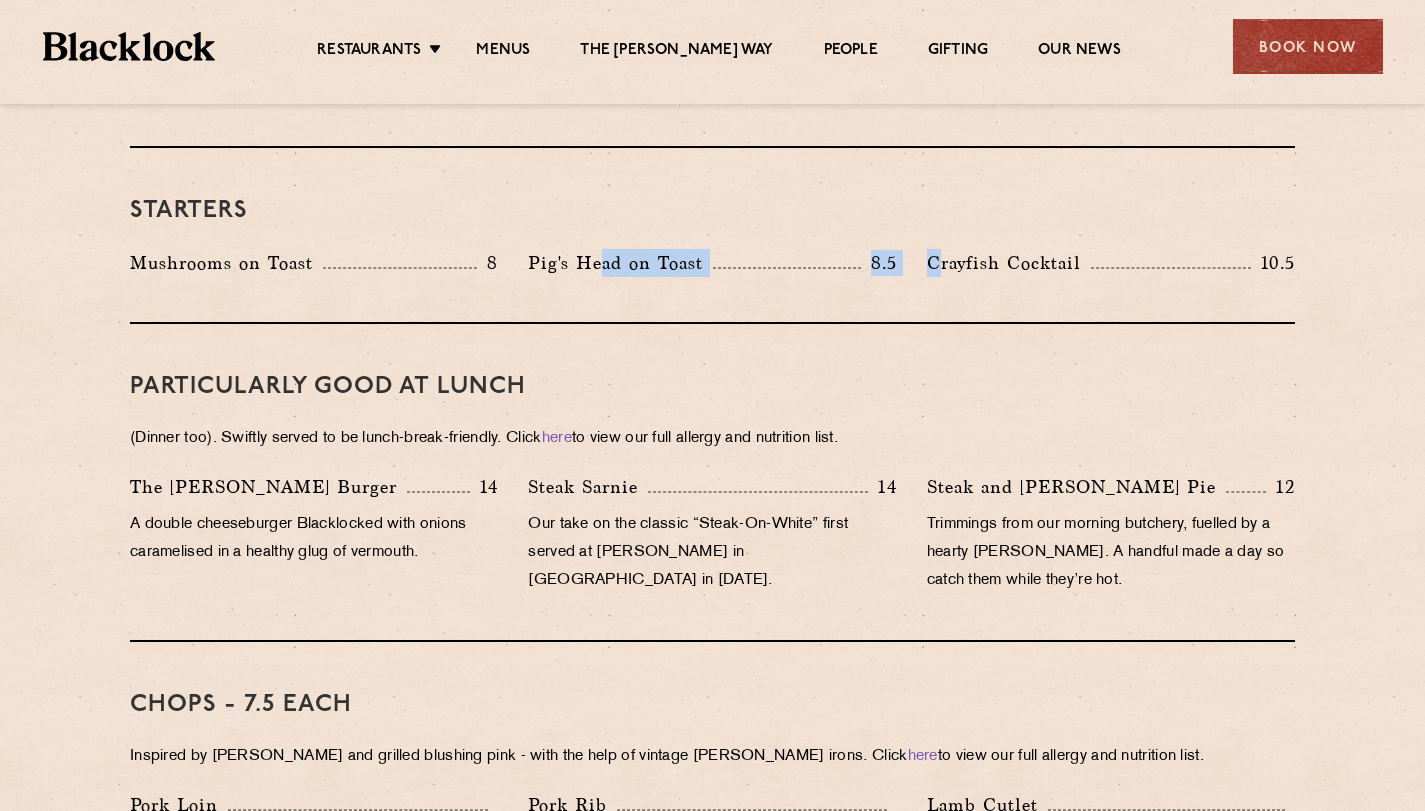 drag, startPoint x: 604, startPoint y: 228, endPoint x: 942, endPoint y: 233, distance: 338.037 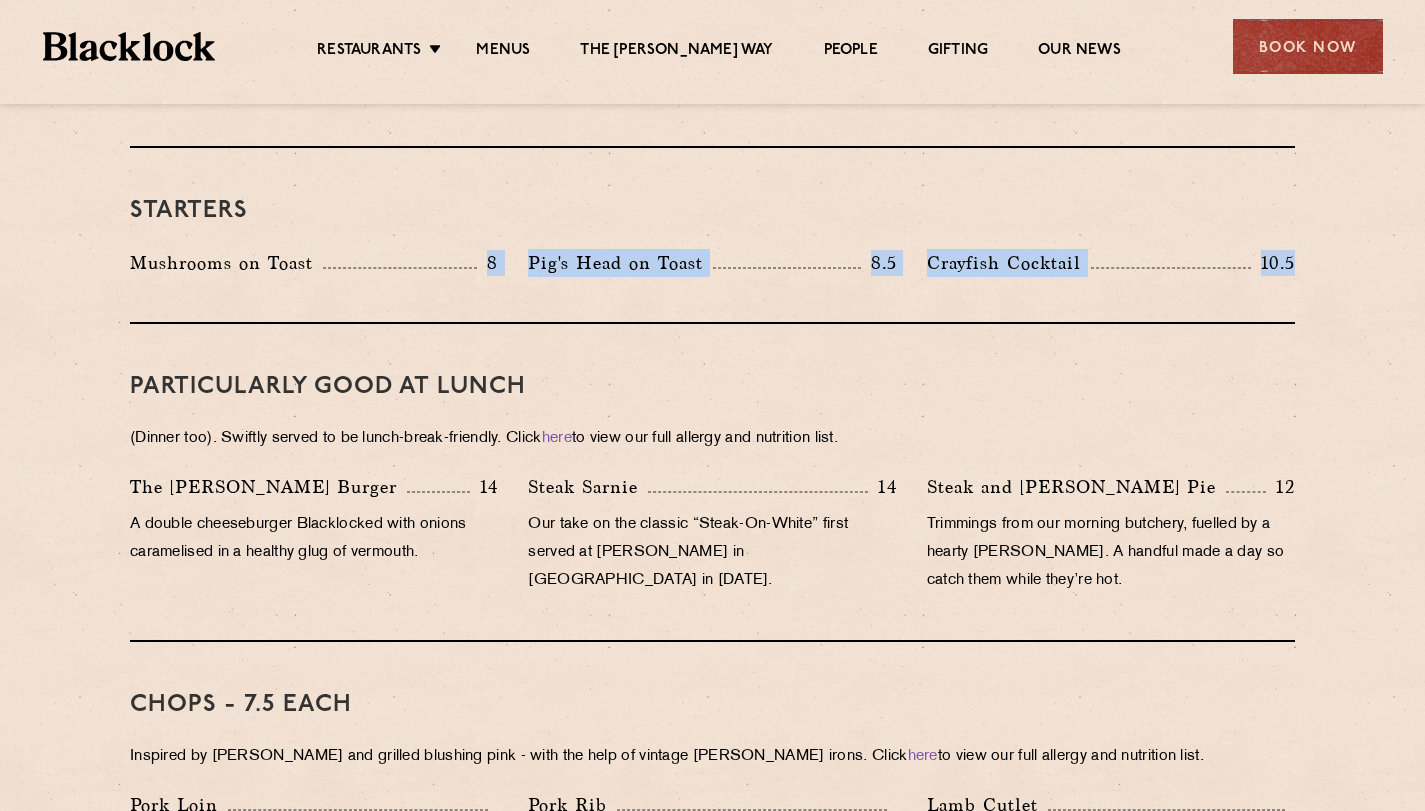 drag, startPoint x: 422, startPoint y: 231, endPoint x: 1289, endPoint y: 251, distance: 867.23065 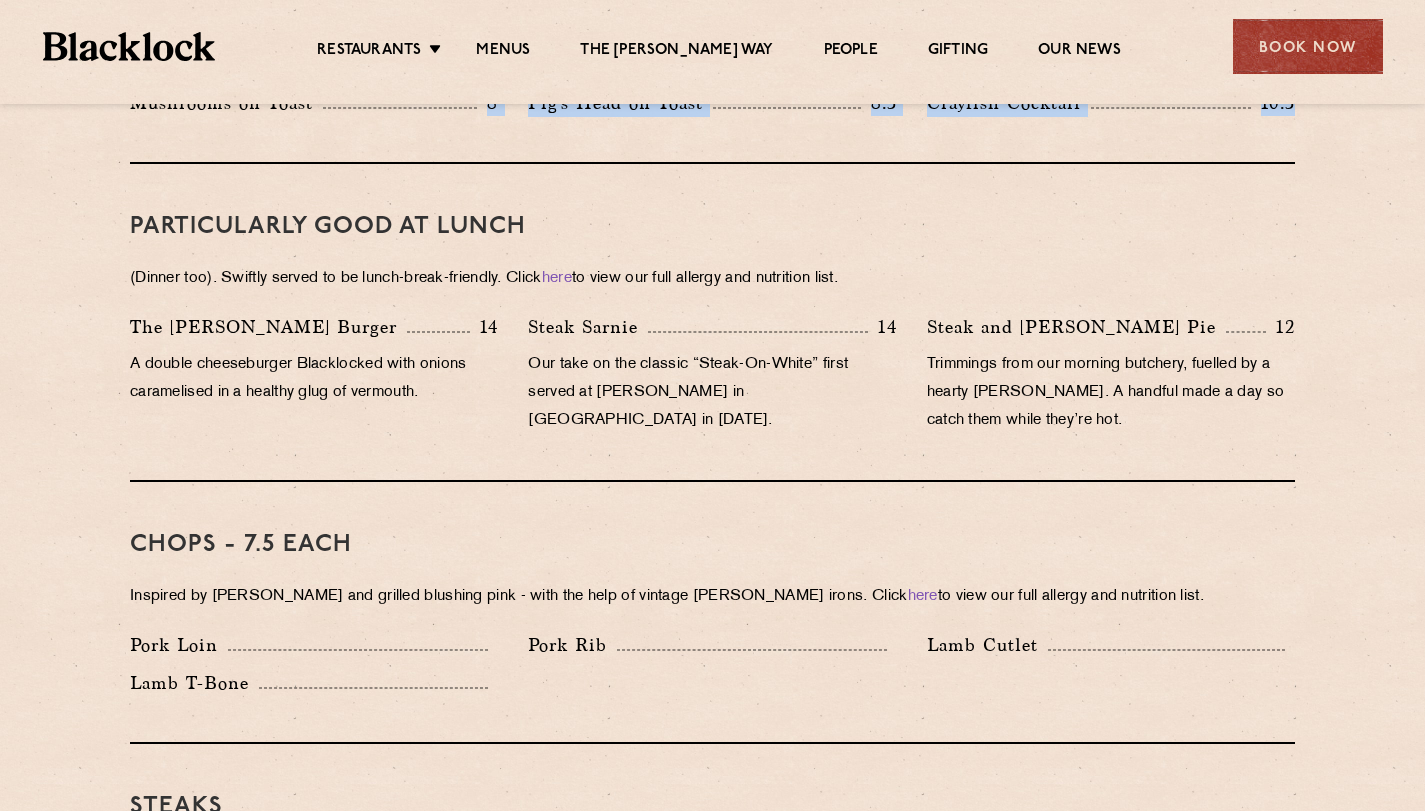 scroll, scrollTop: 1223, scrollLeft: 0, axis: vertical 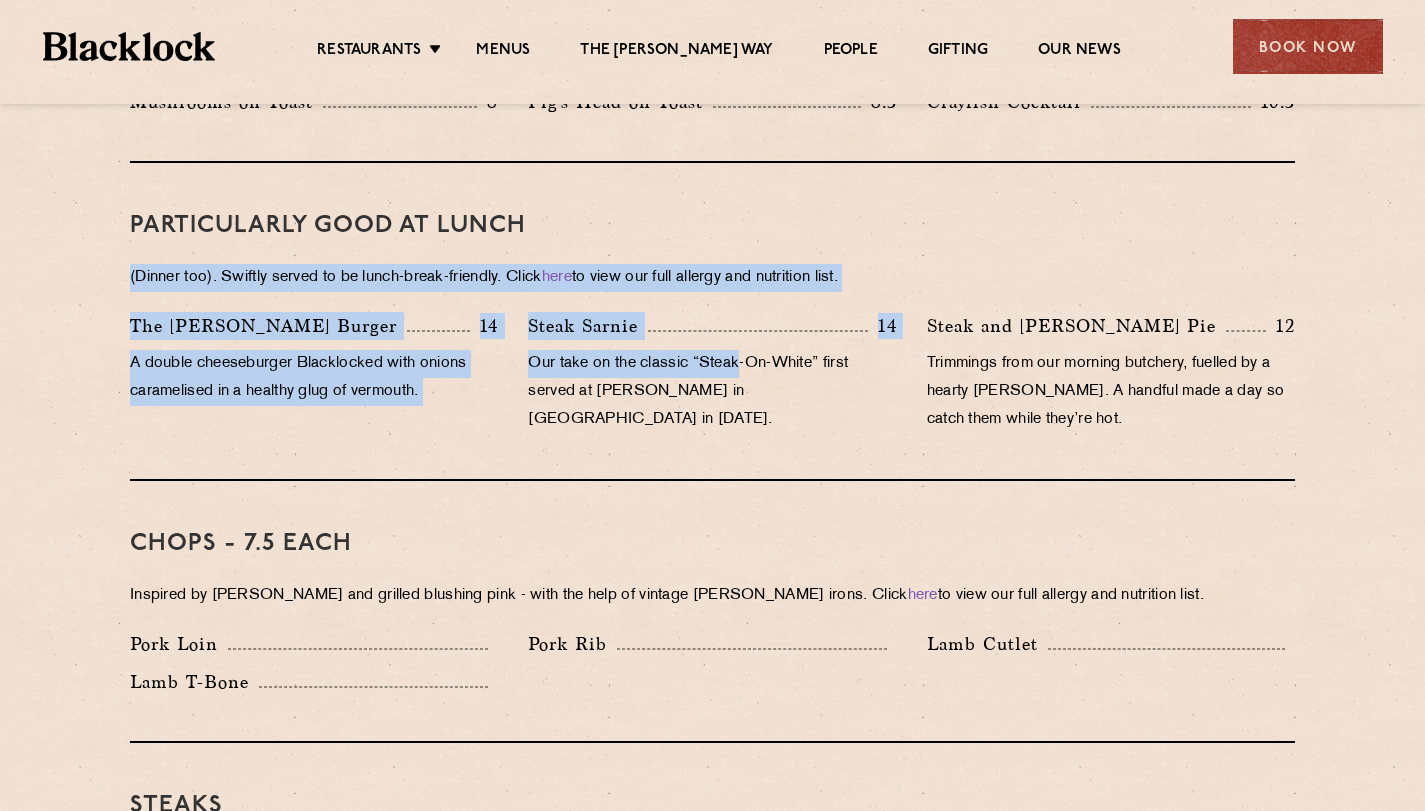 drag, startPoint x: 35, startPoint y: 218, endPoint x: 743, endPoint y: 329, distance: 716.64844 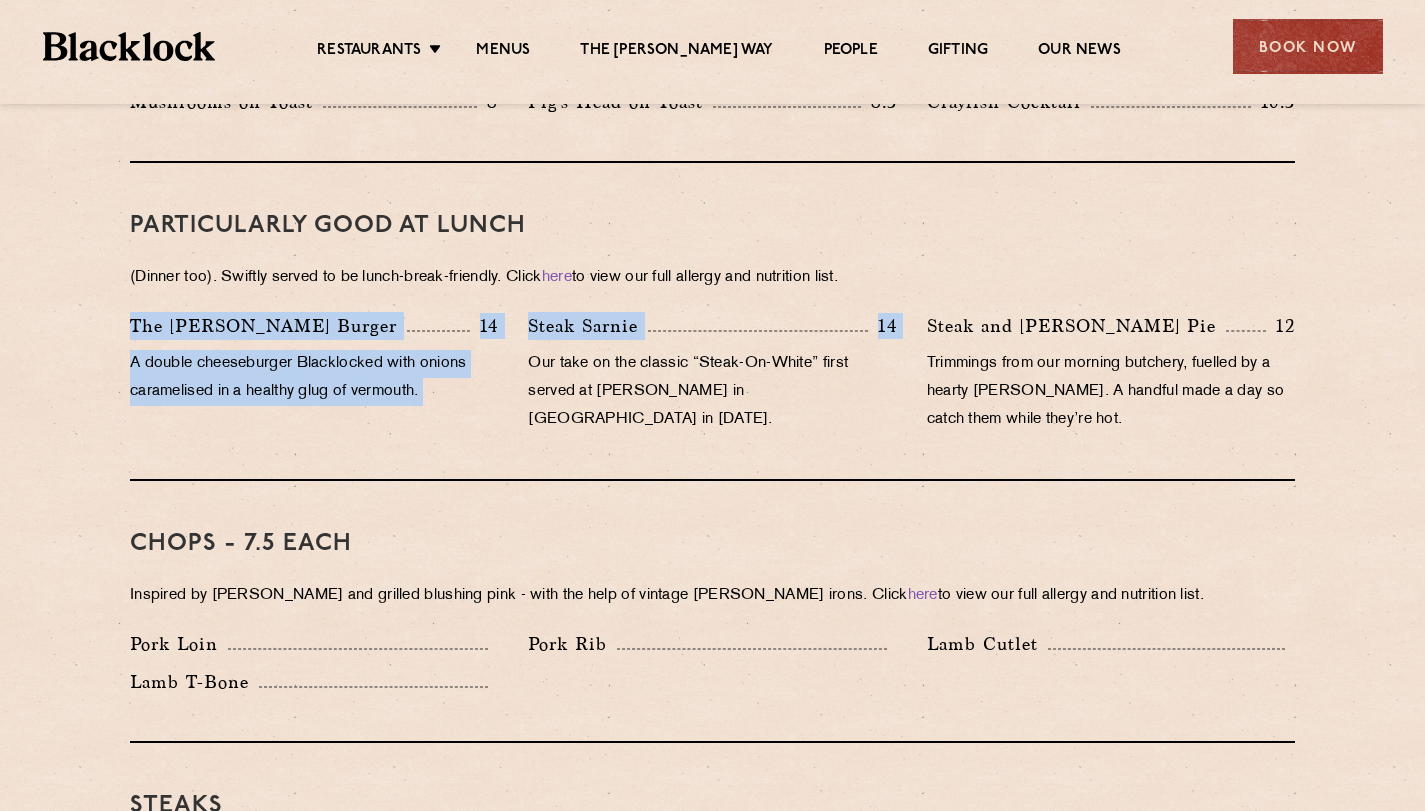 drag, startPoint x: 92, startPoint y: 302, endPoint x: 506, endPoint y: 336, distance: 415.3938 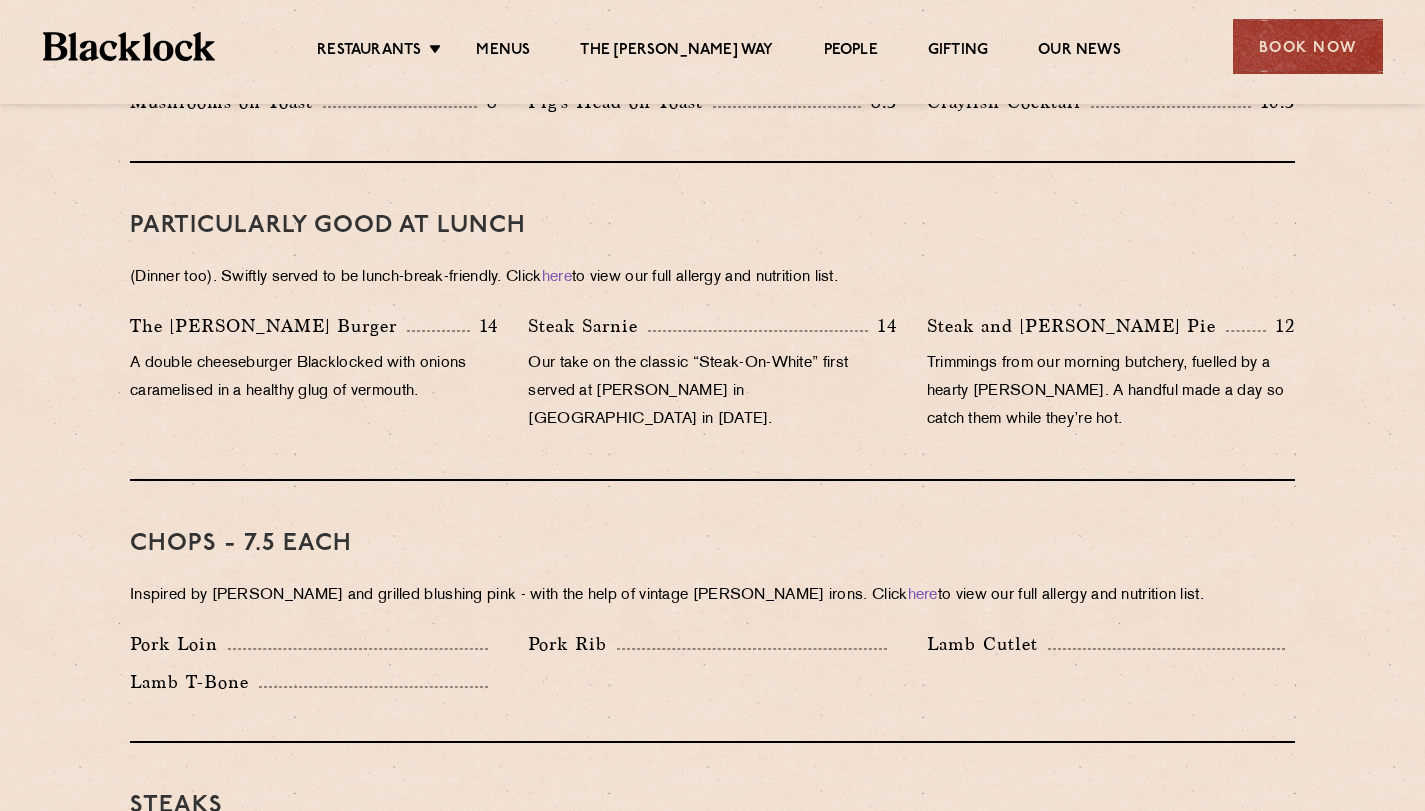drag, startPoint x: 455, startPoint y: 353, endPoint x: 428, endPoint y: 353, distance: 27 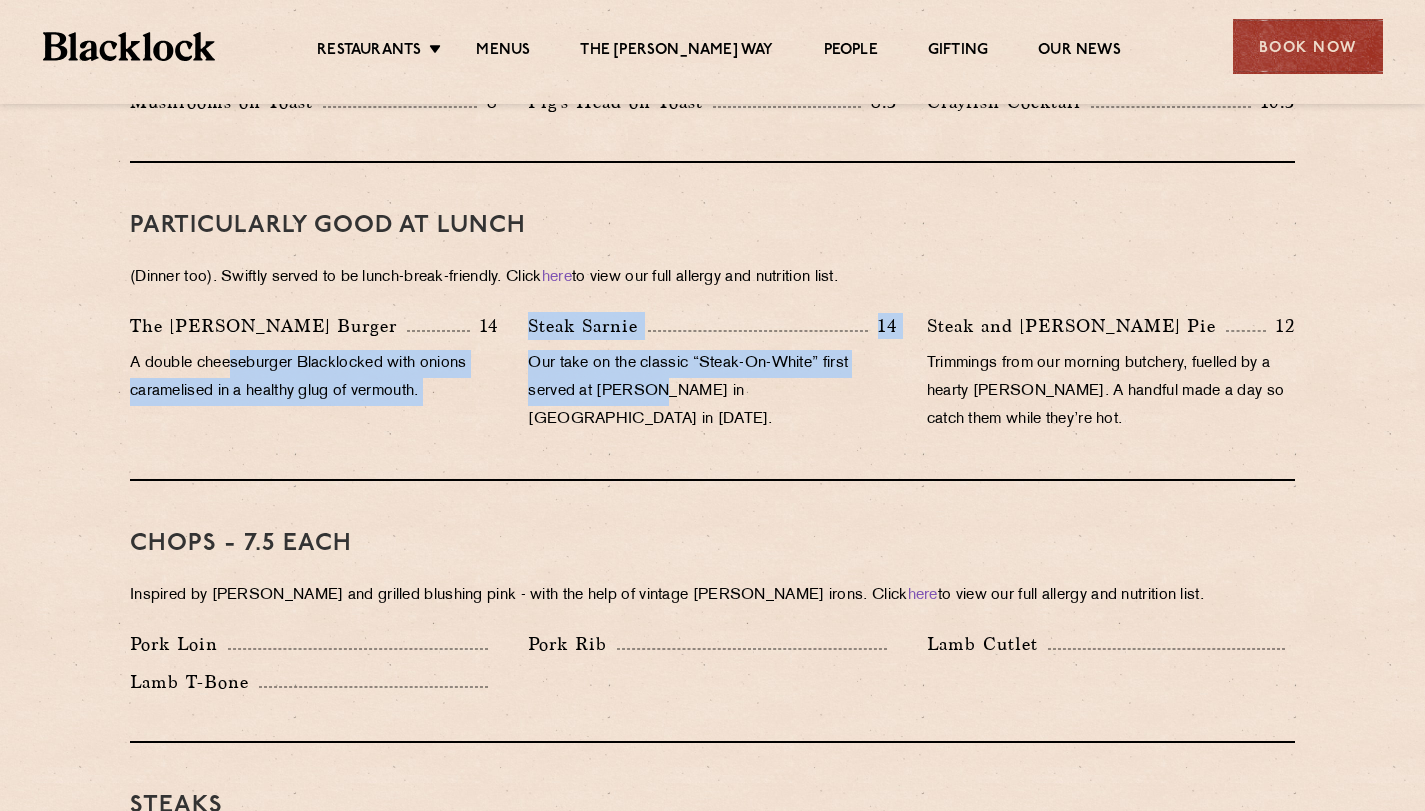 drag, startPoint x: 307, startPoint y: 334, endPoint x: 646, endPoint y: 358, distance: 339.8485 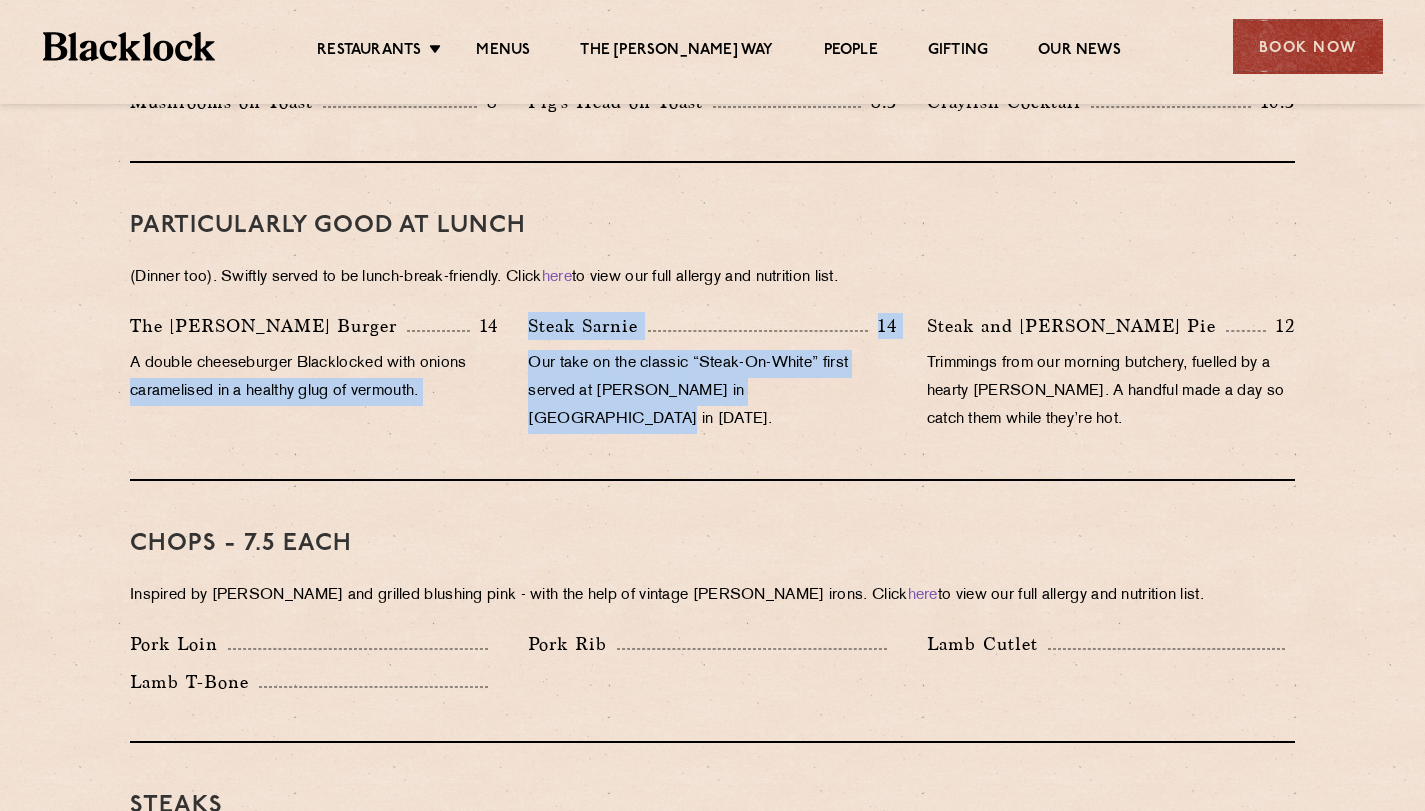 drag, startPoint x: 798, startPoint y: 361, endPoint x: 897, endPoint y: 382, distance: 101.20277 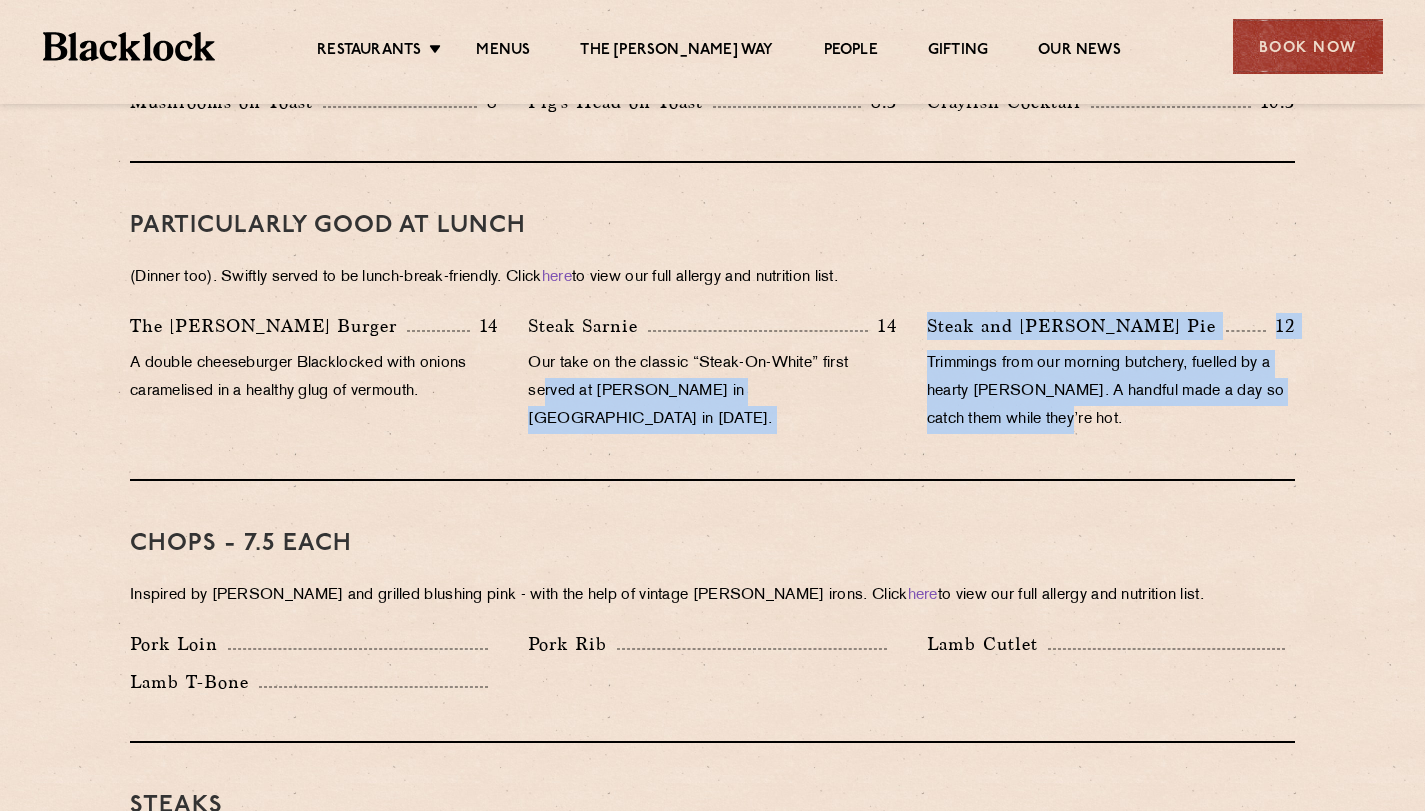 drag, startPoint x: 610, startPoint y: 353, endPoint x: 1086, endPoint y: 389, distance: 477.3594 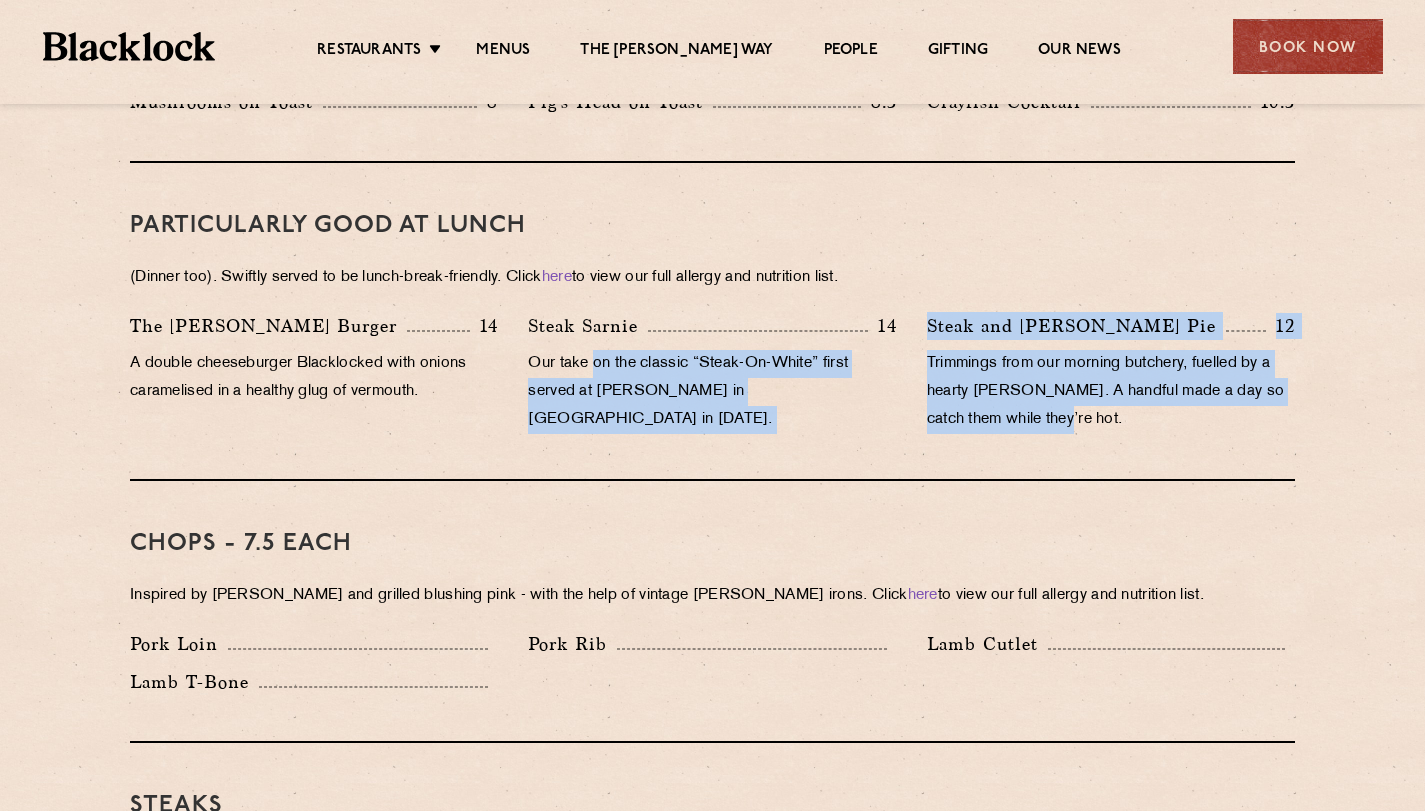 drag, startPoint x: 598, startPoint y: 333, endPoint x: 1109, endPoint y: 380, distance: 513.1569 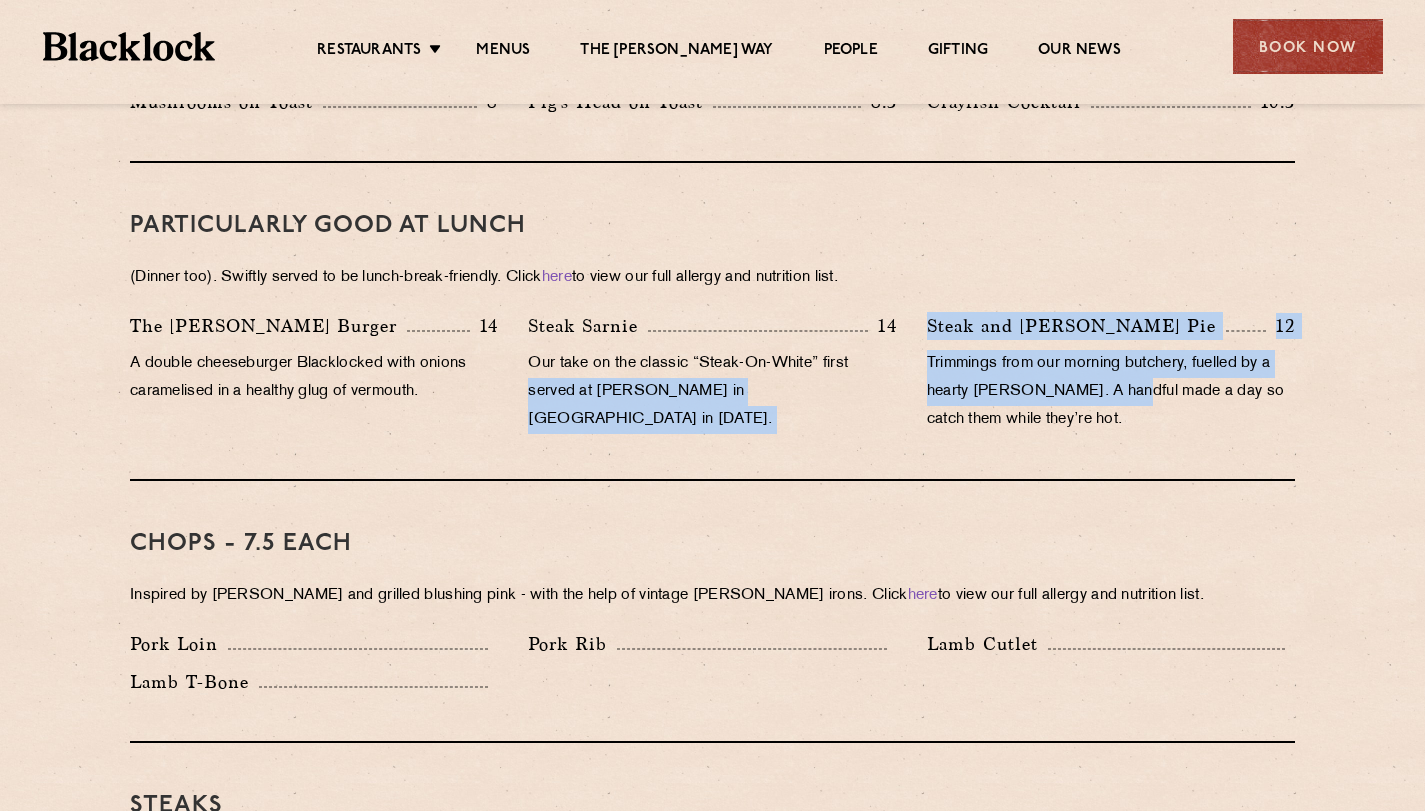 drag, startPoint x: 901, startPoint y: 333, endPoint x: 1124, endPoint y: 366, distance: 225.42848 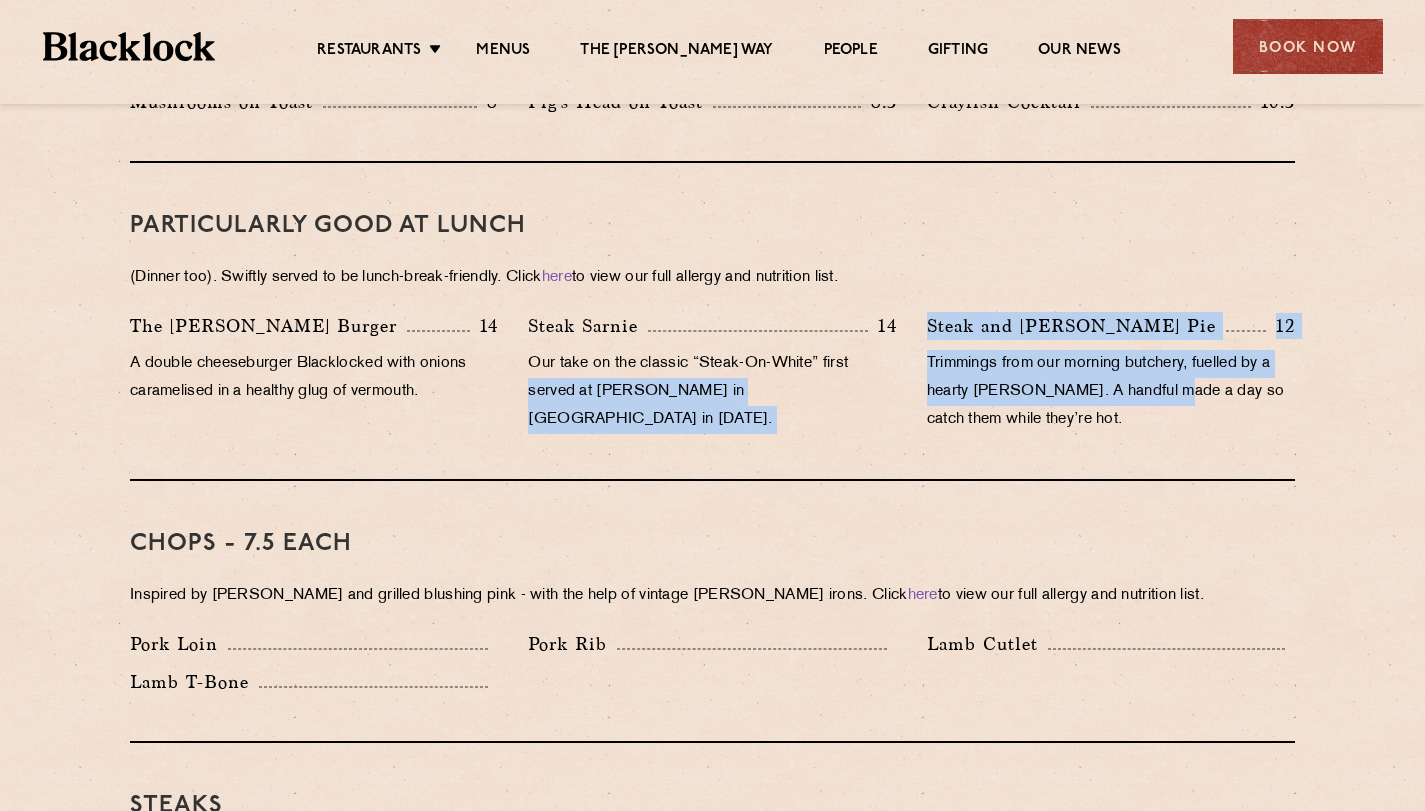 drag, startPoint x: 859, startPoint y: 330, endPoint x: 1161, endPoint y: 372, distance: 304.90656 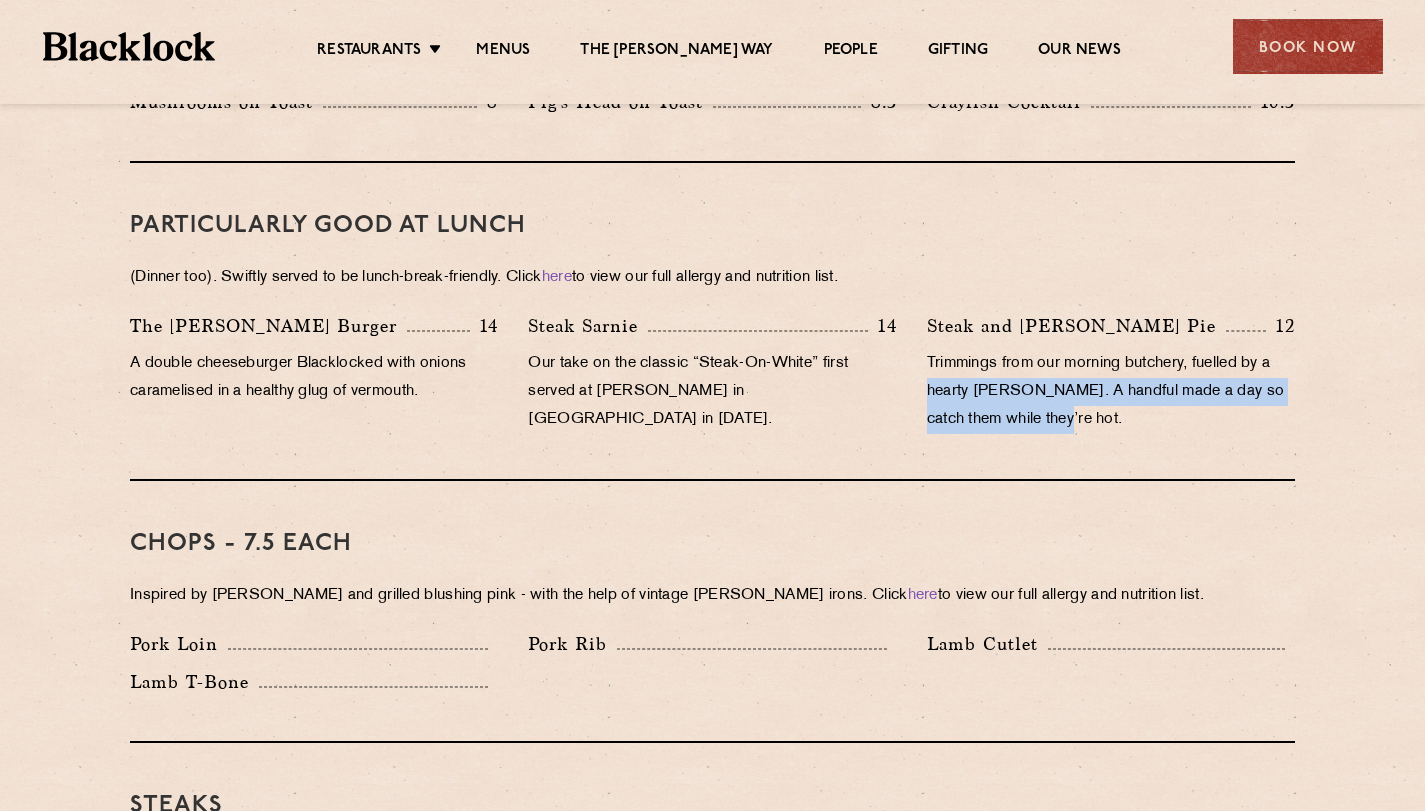 drag, startPoint x: 935, startPoint y: 368, endPoint x: 1167, endPoint y: 389, distance: 232.94849 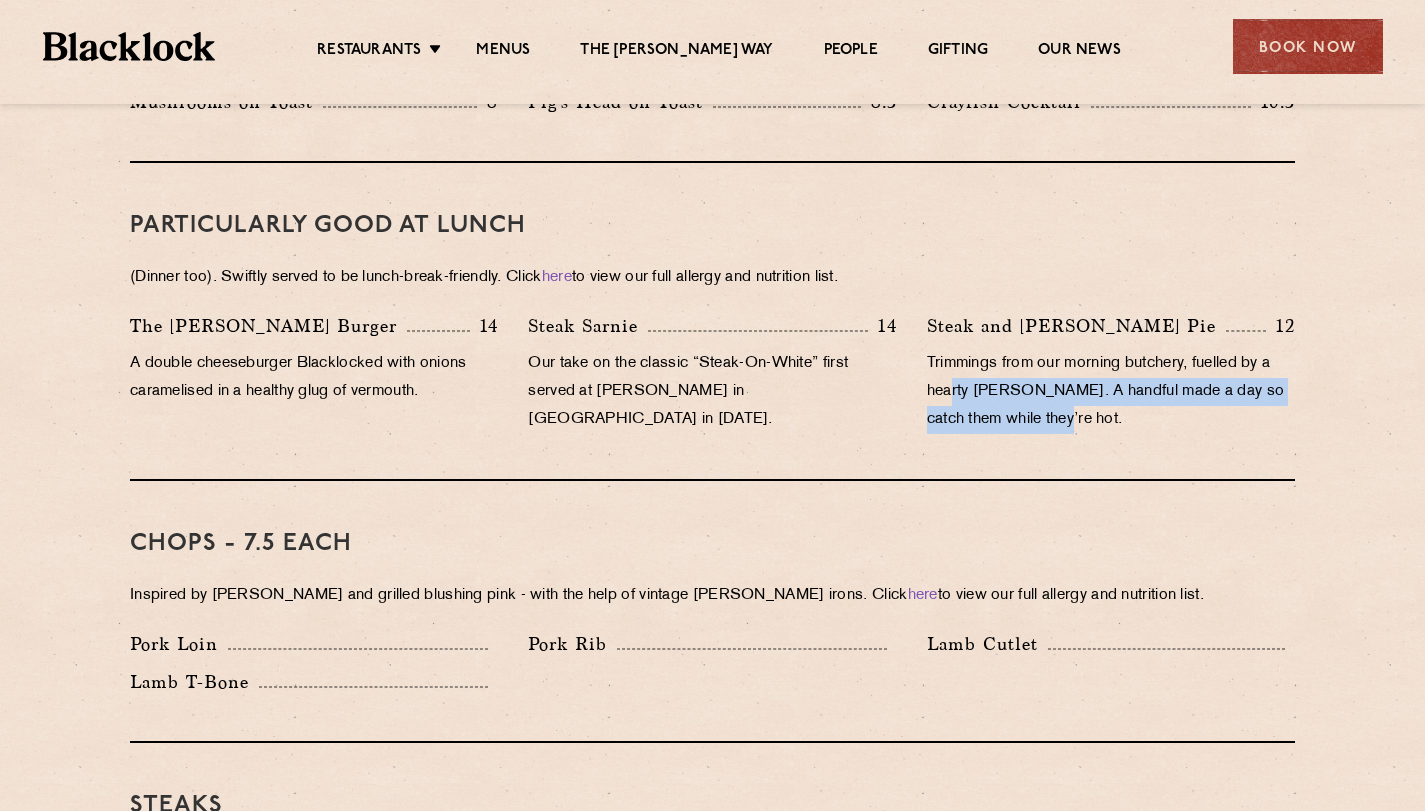 drag, startPoint x: 1099, startPoint y: 379, endPoint x: 1166, endPoint y: 394, distance: 68.65858 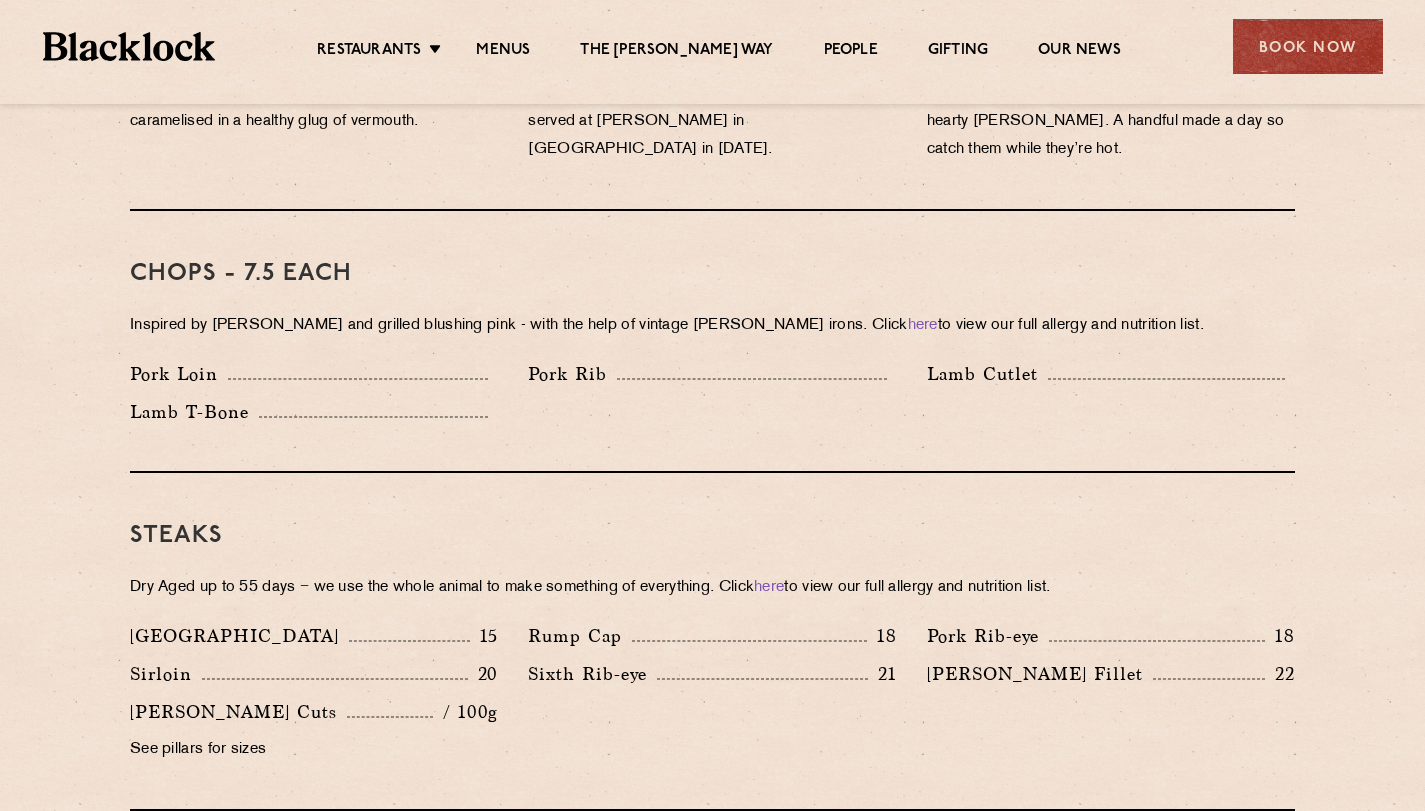 scroll, scrollTop: 1512, scrollLeft: 0, axis: vertical 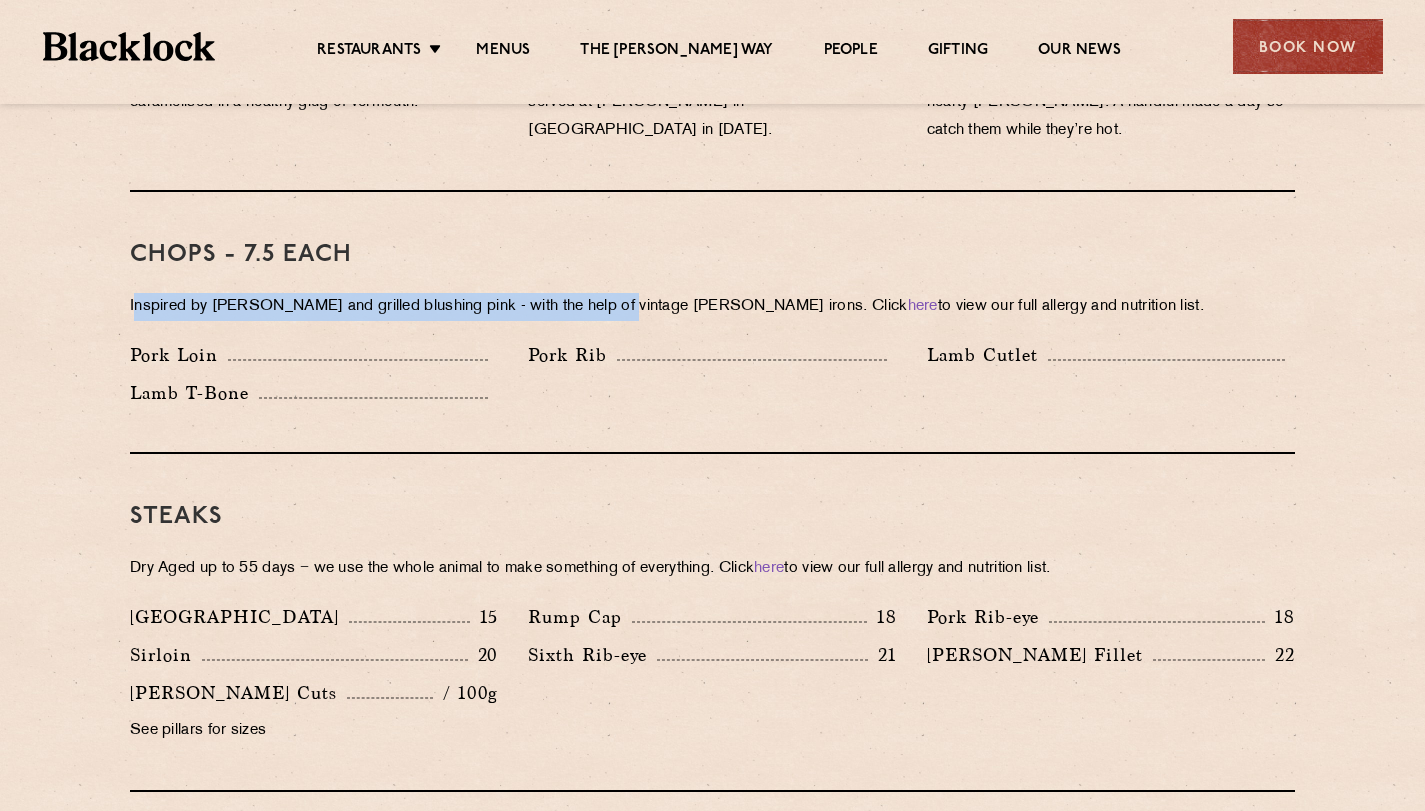 drag, startPoint x: 132, startPoint y: 283, endPoint x: 611, endPoint y: 287, distance: 479.0167 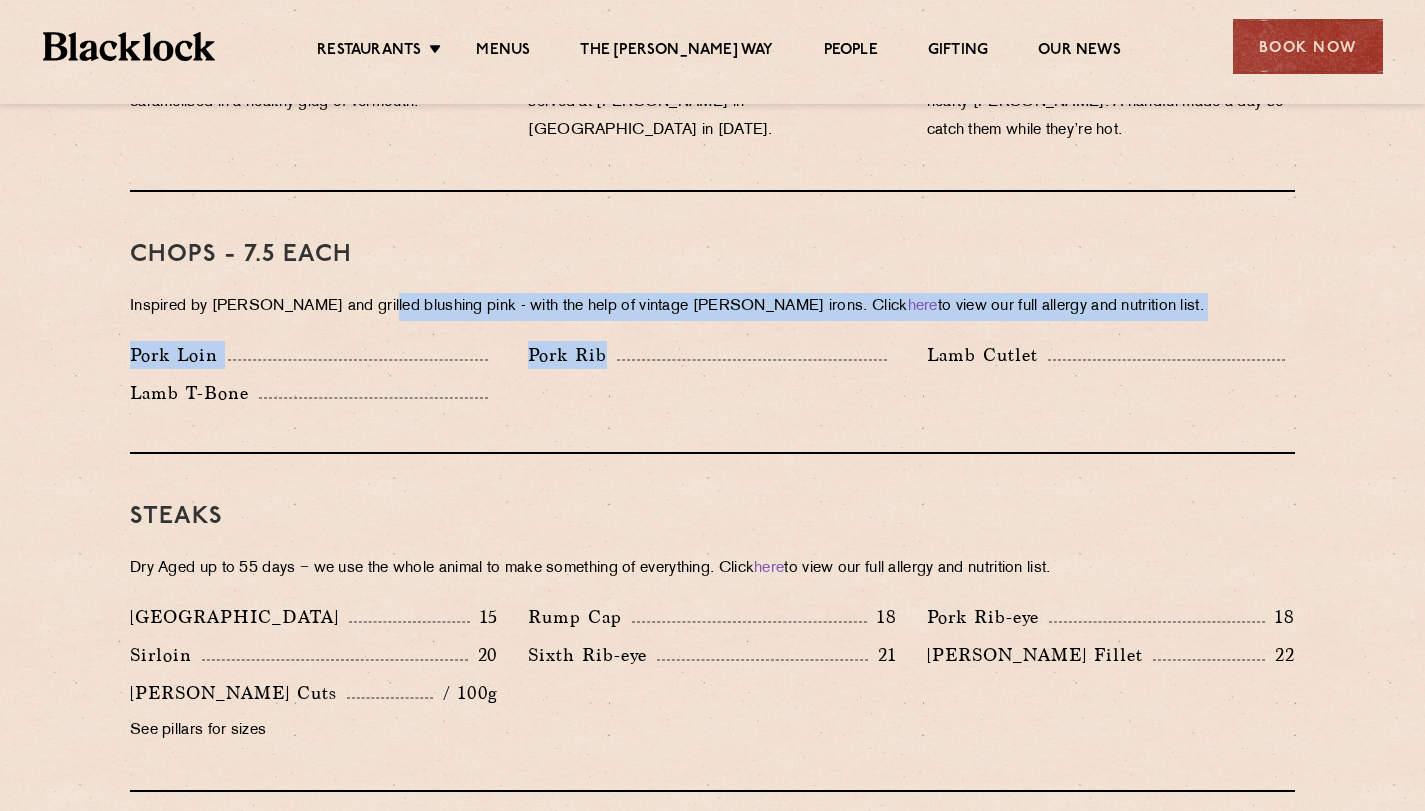 drag, startPoint x: 365, startPoint y: 284, endPoint x: 859, endPoint y: 340, distance: 497.16397 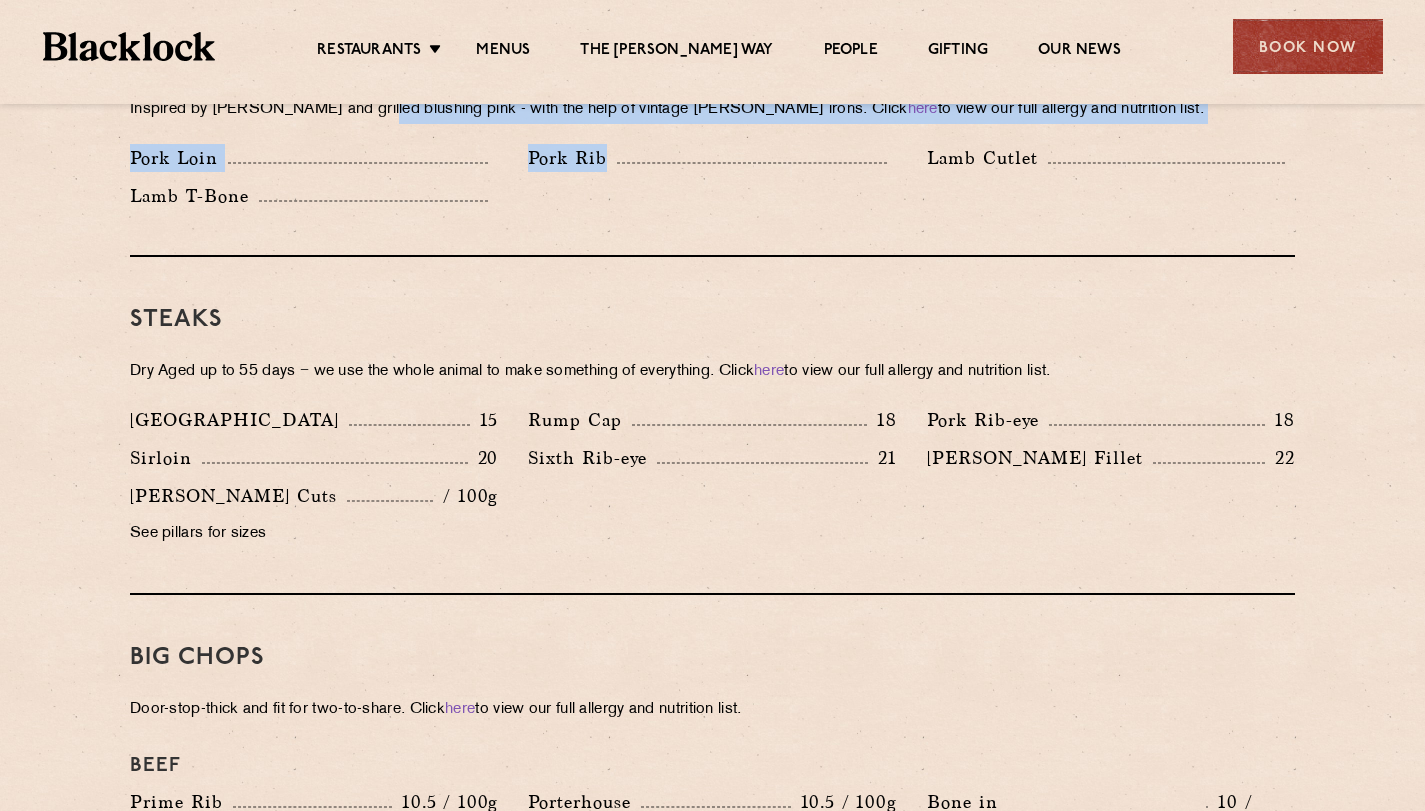scroll, scrollTop: 1710, scrollLeft: 0, axis: vertical 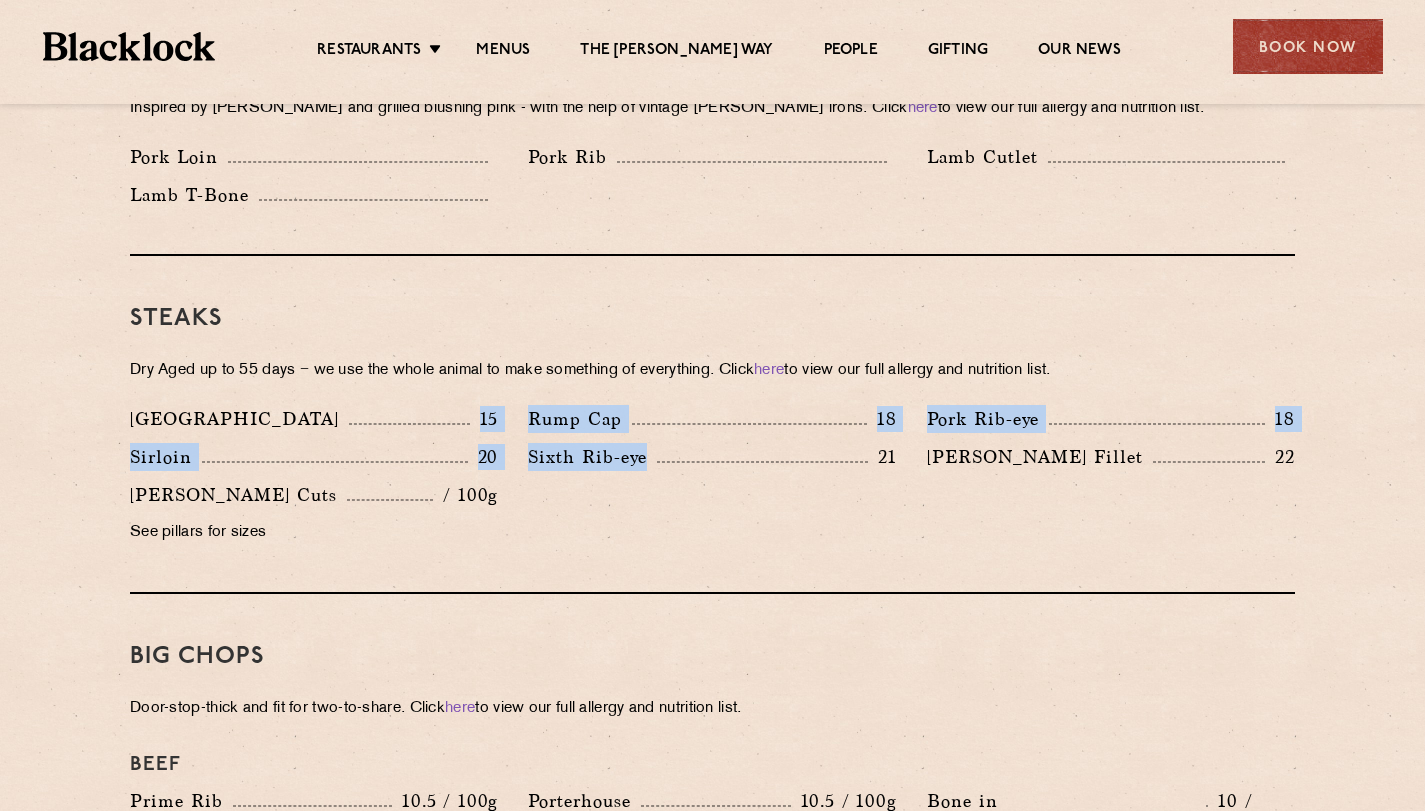 drag, startPoint x: 494, startPoint y: 384, endPoint x: 769, endPoint y: 489, distance: 294.3637 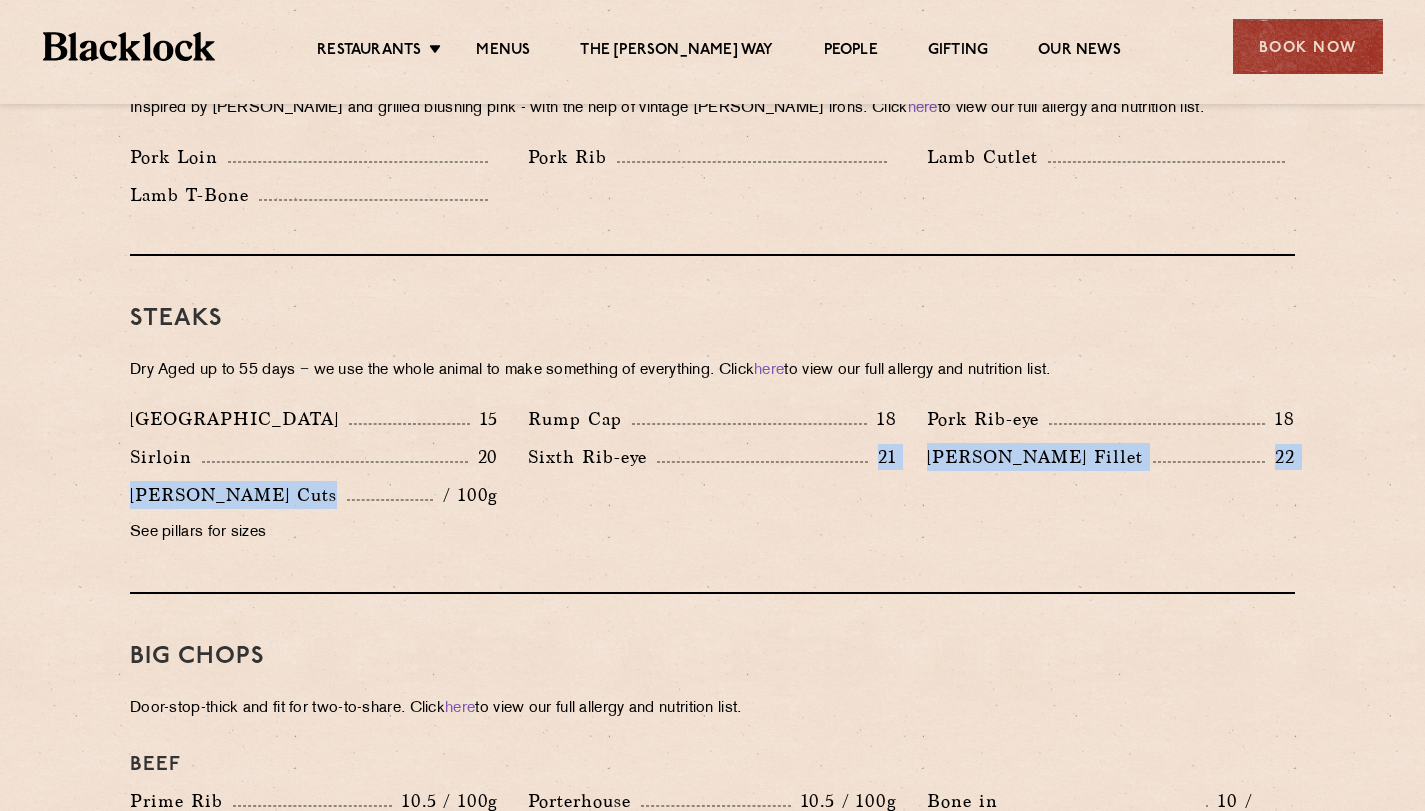 drag, startPoint x: 450, startPoint y: 465, endPoint x: 627, endPoint y: 475, distance: 177.28226 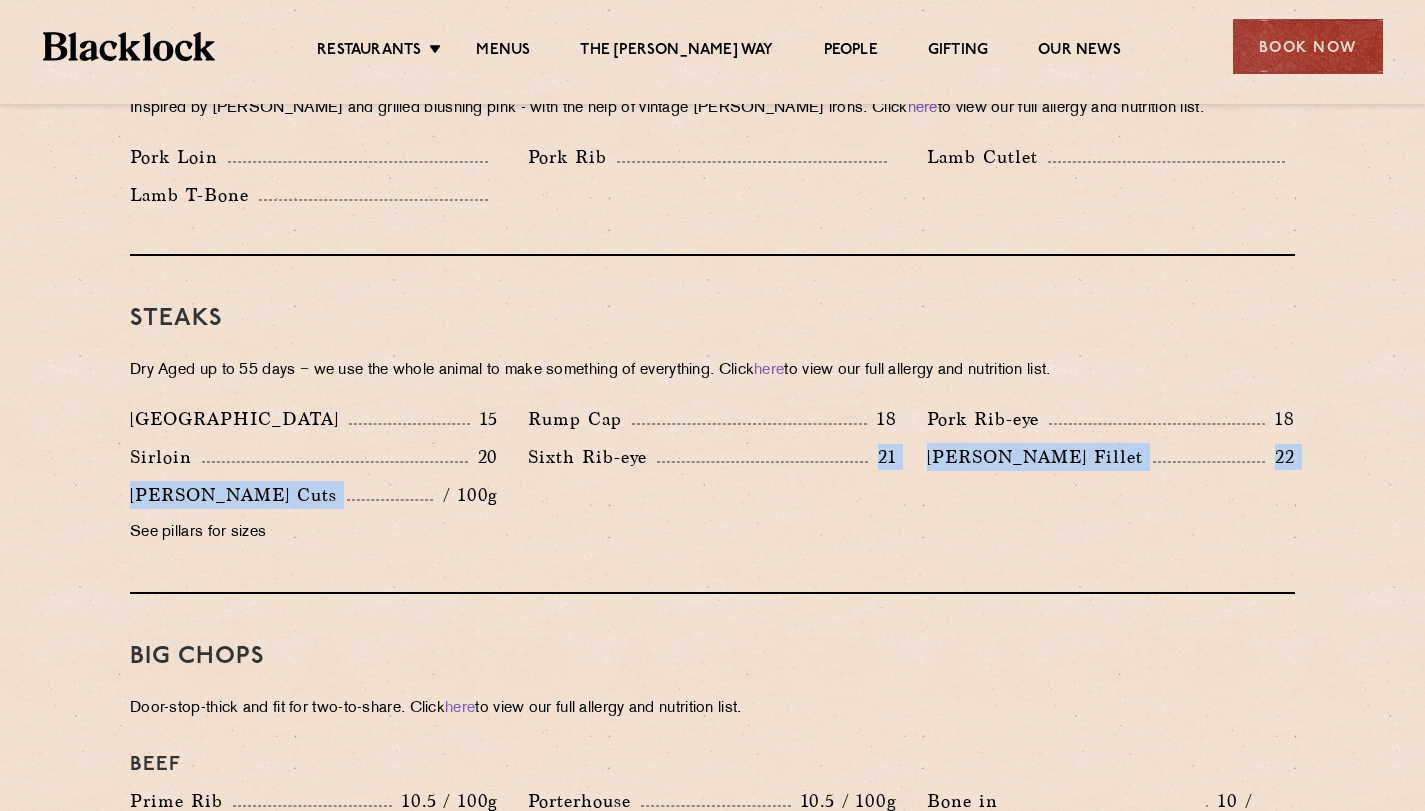 drag, startPoint x: 616, startPoint y: 469, endPoint x: 648, endPoint y: 476, distance: 32.75668 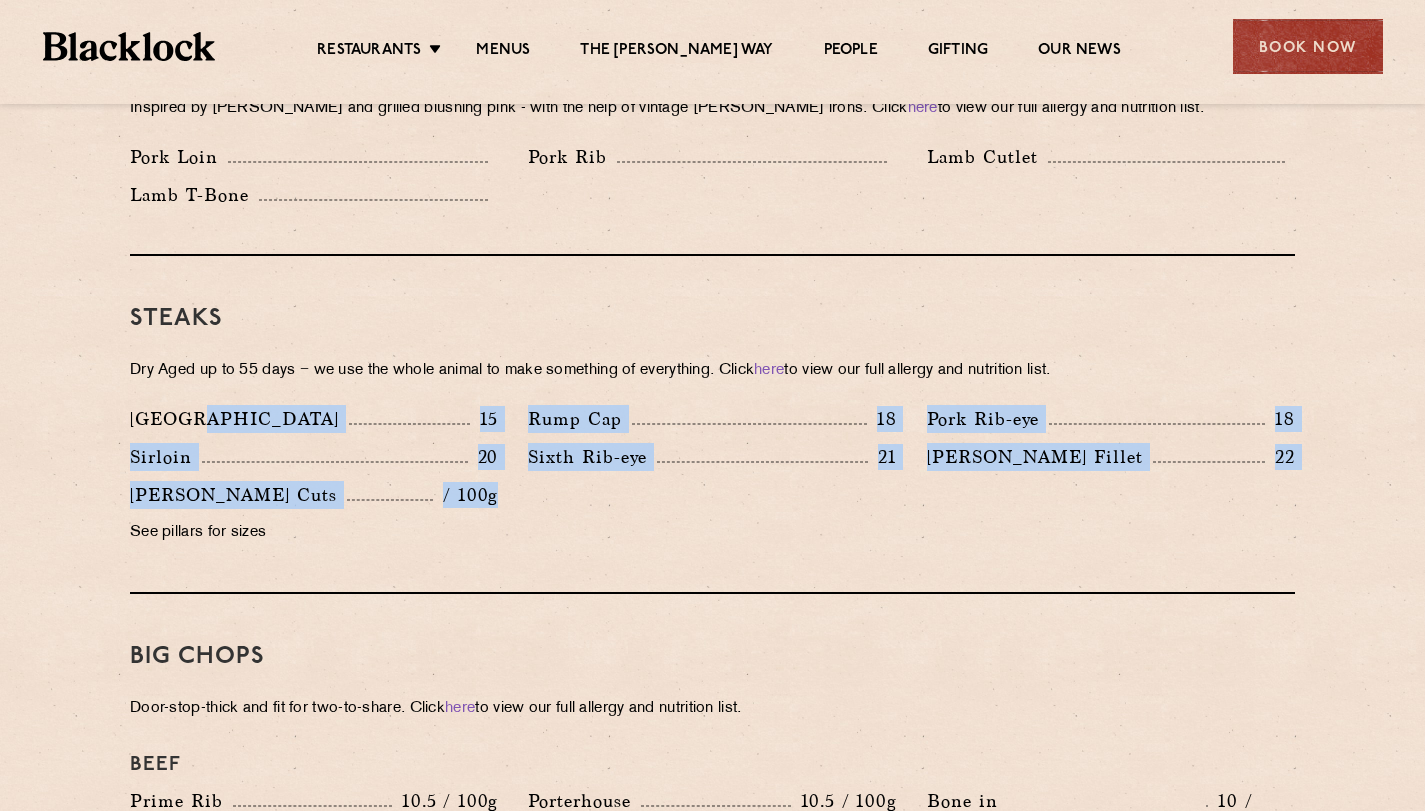 drag, startPoint x: 517, startPoint y: 472, endPoint x: 130, endPoint y: 410, distance: 391.93494 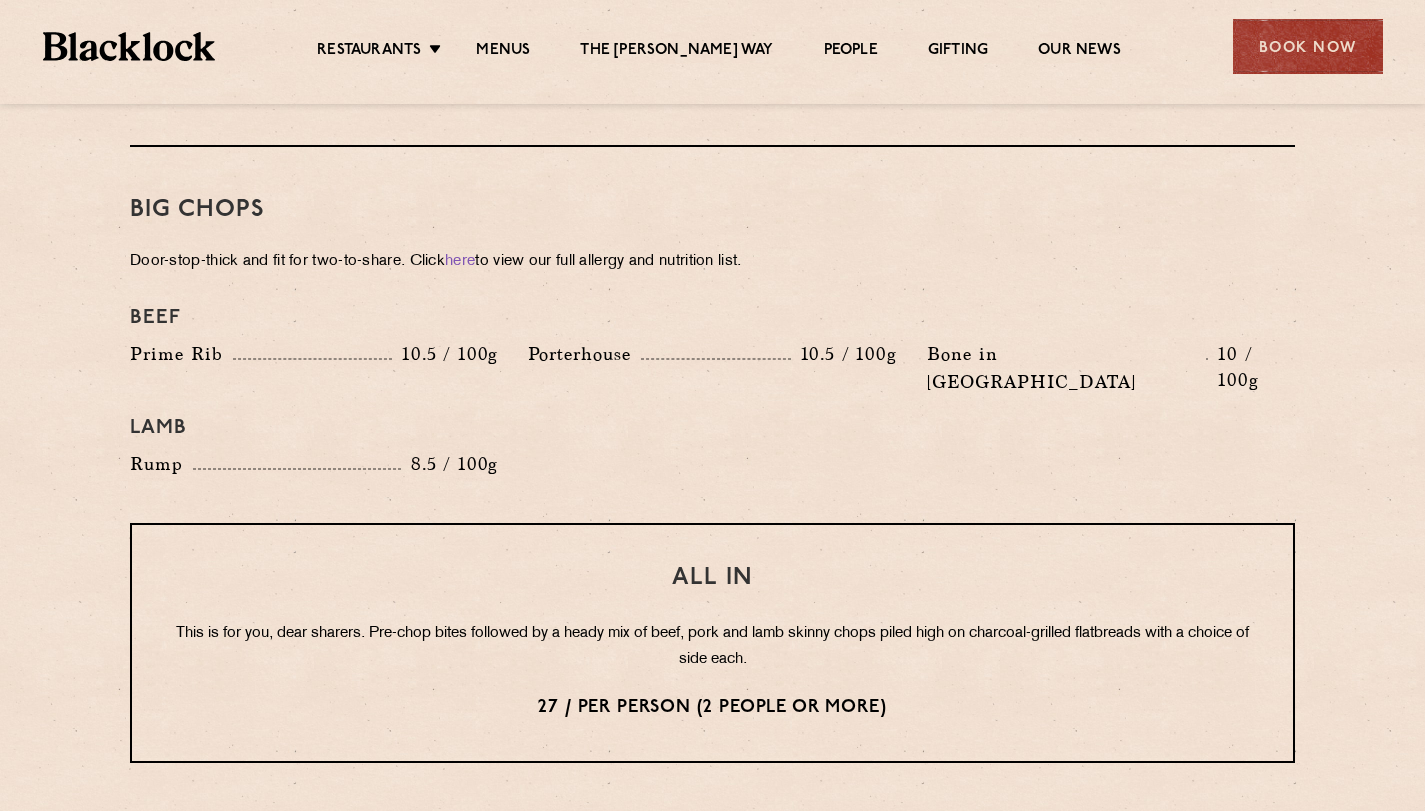 scroll, scrollTop: 2201, scrollLeft: 0, axis: vertical 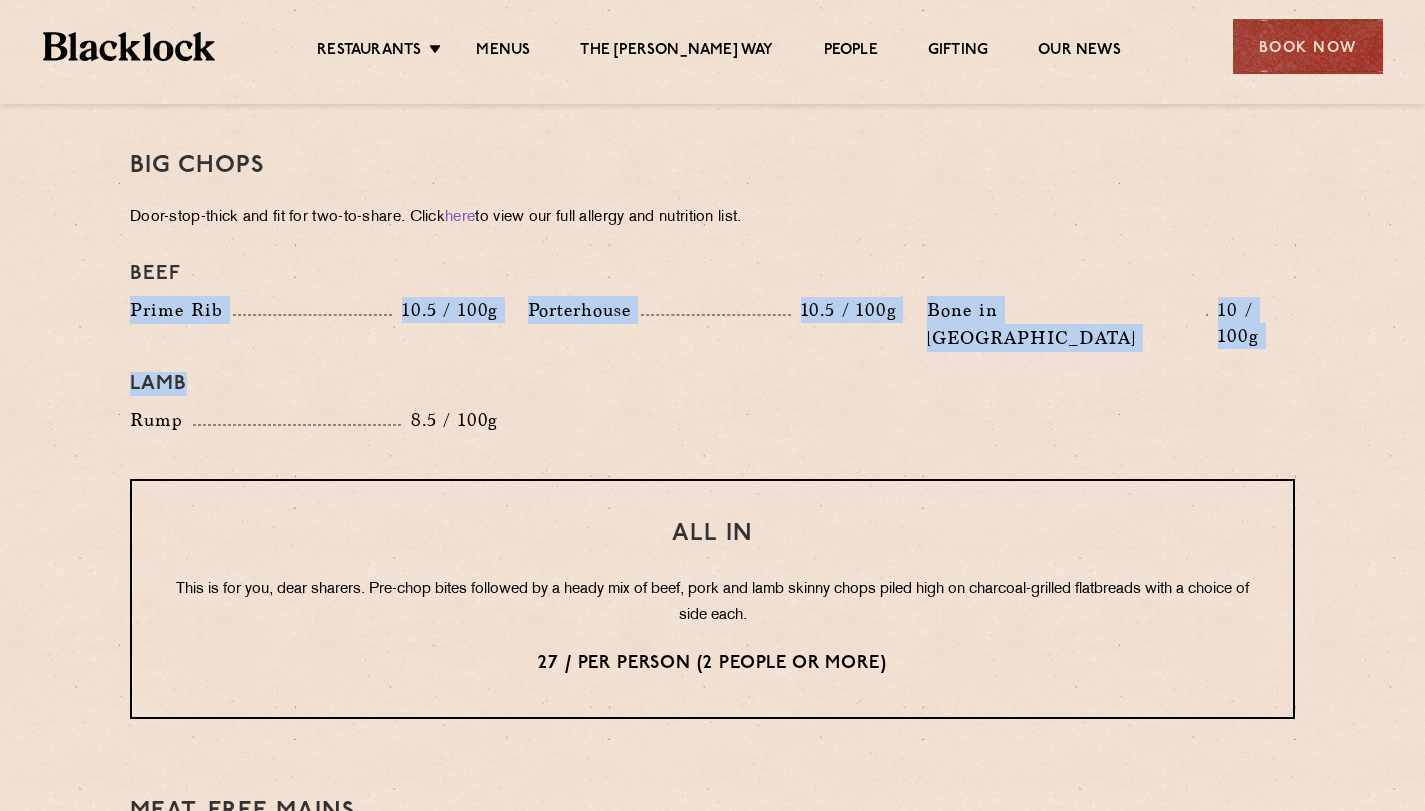 drag, startPoint x: 116, startPoint y: 285, endPoint x: 608, endPoint y: 388, distance: 502.6659 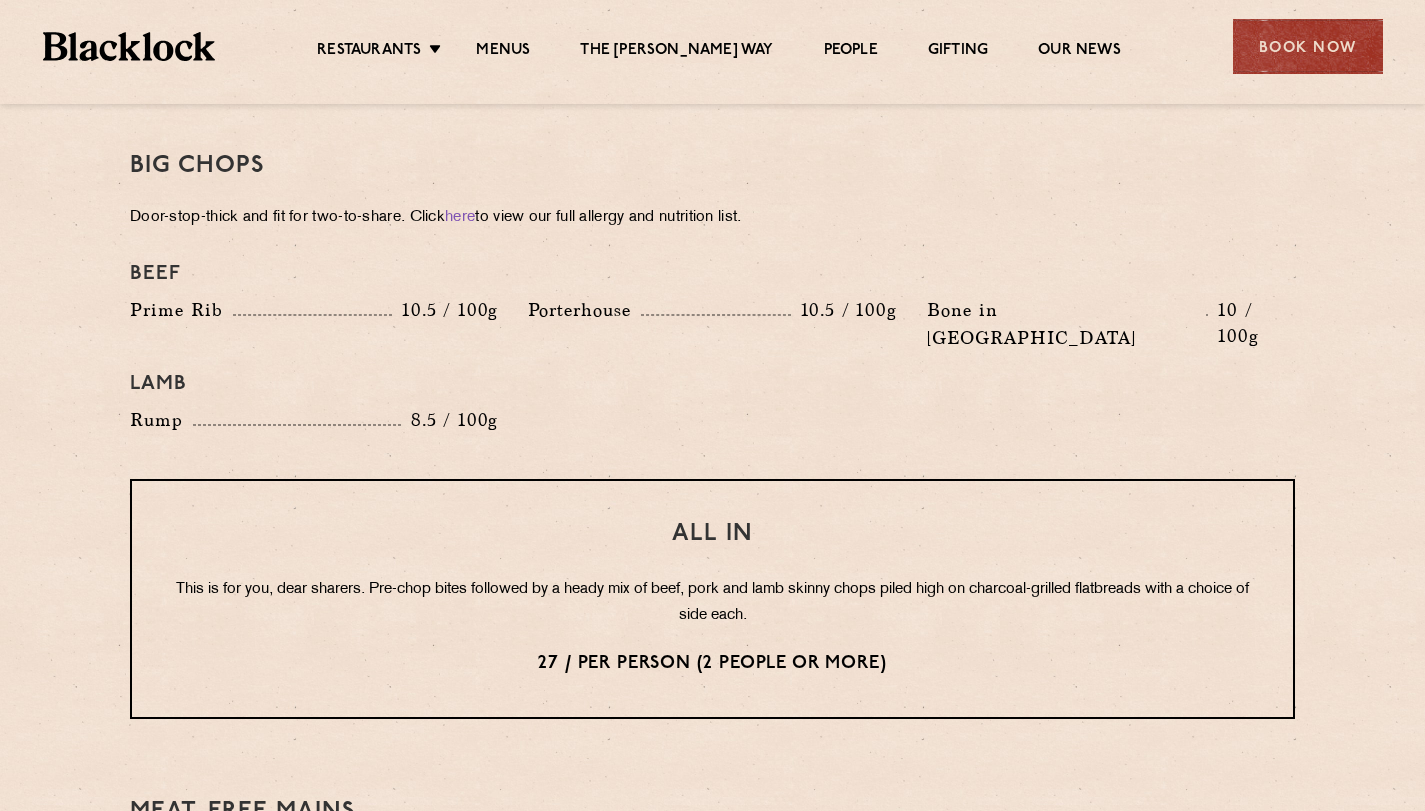 drag, startPoint x: 408, startPoint y: 358, endPoint x: 730, endPoint y: 380, distance: 322.75067 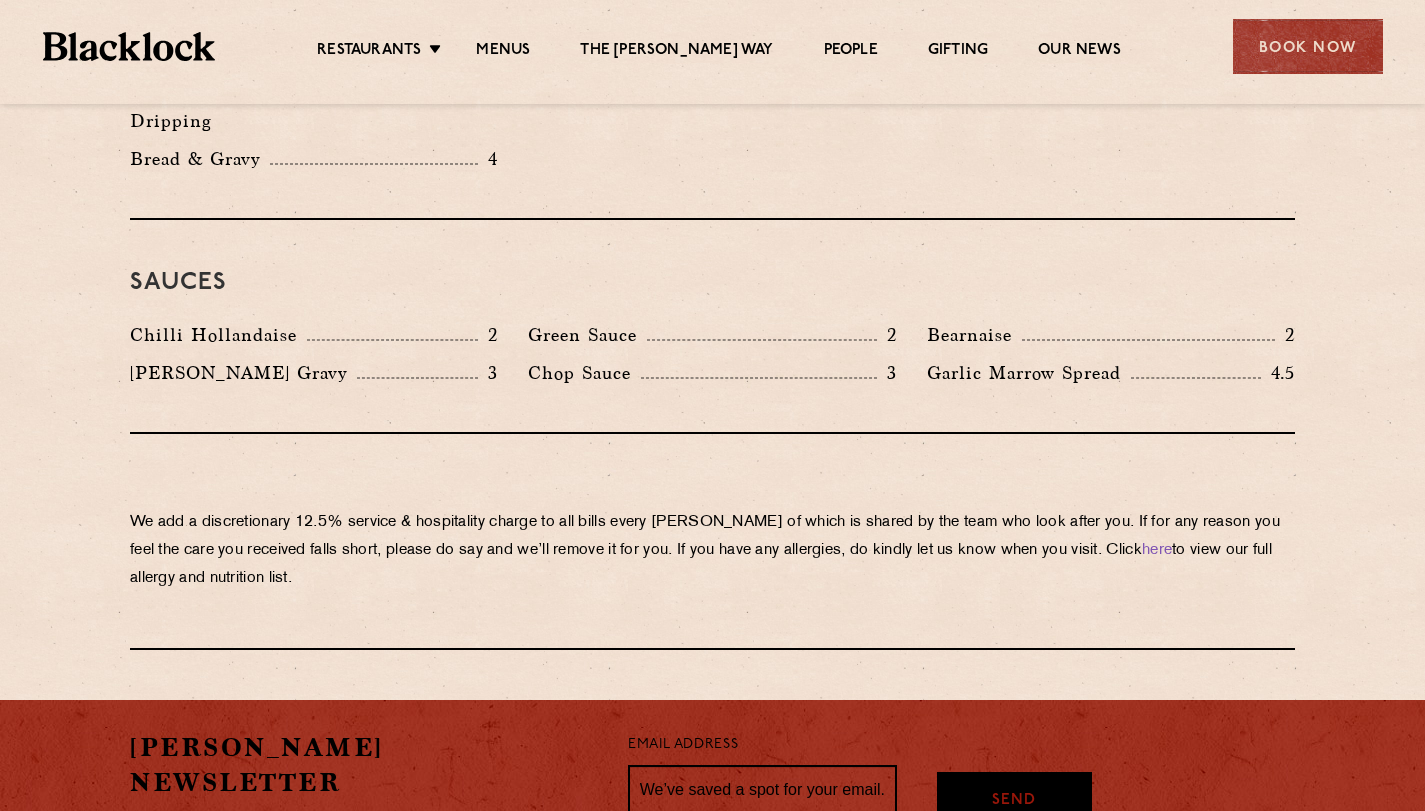 scroll, scrollTop: 3232, scrollLeft: 0, axis: vertical 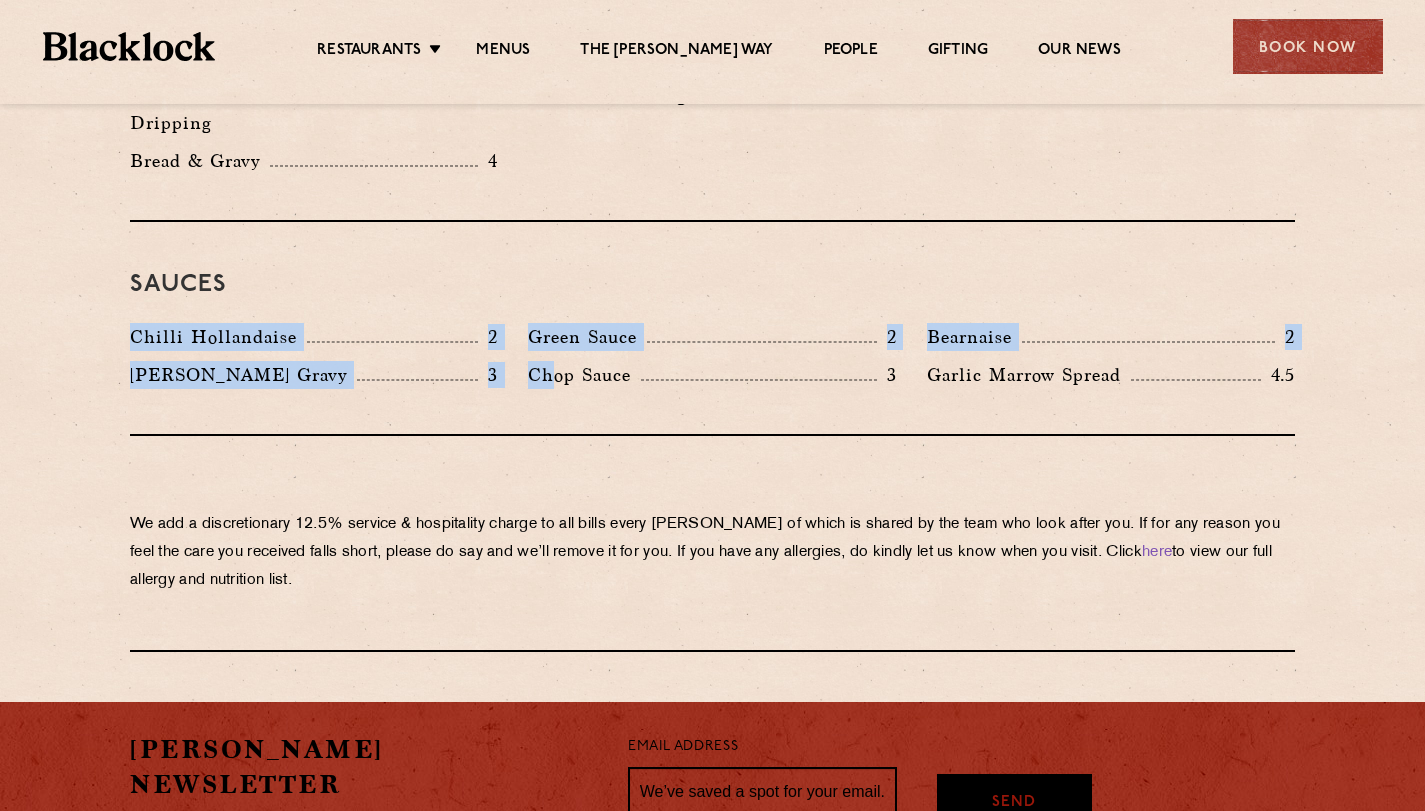 drag, startPoint x: 129, startPoint y: 289, endPoint x: 557, endPoint y: 330, distance: 429.9593 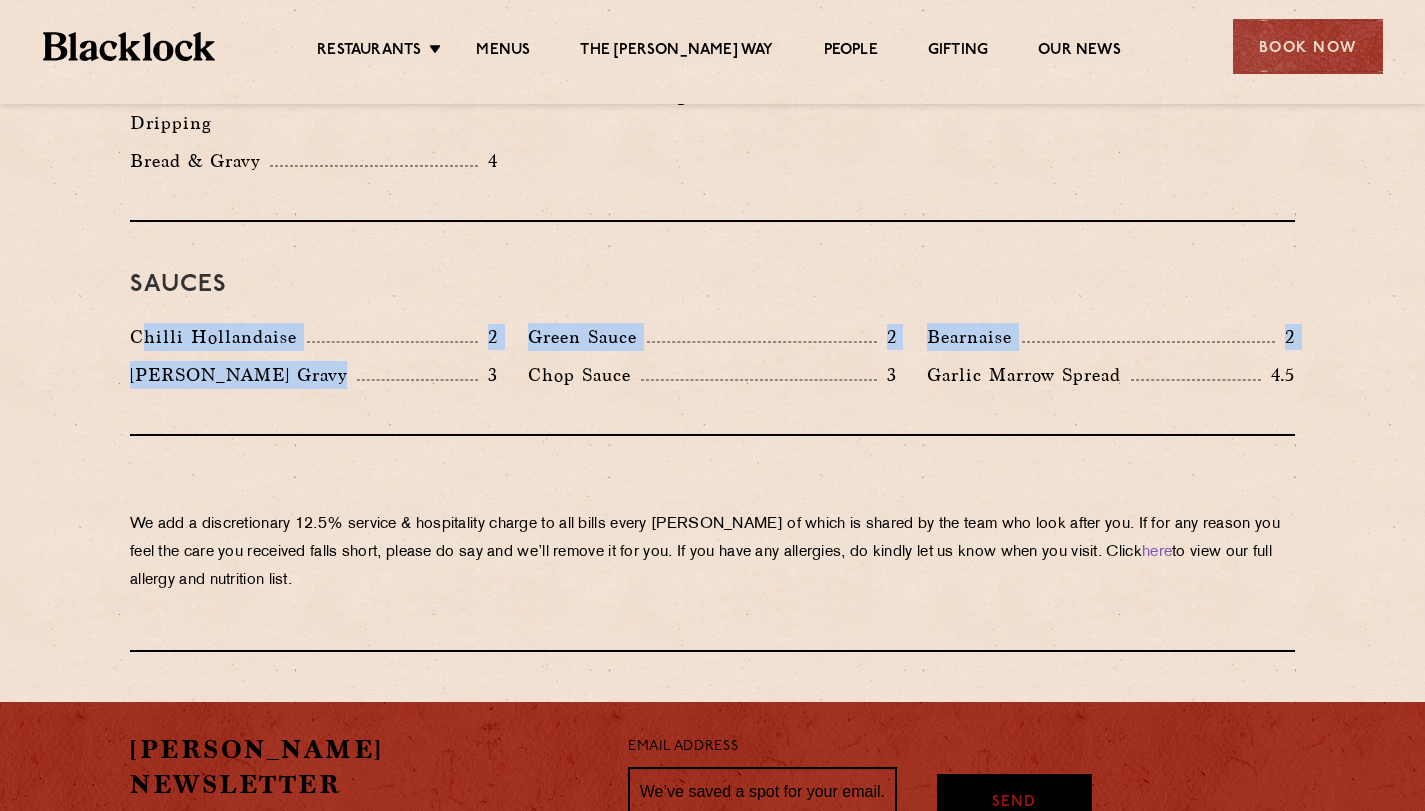 drag, startPoint x: 213, startPoint y: 284, endPoint x: 454, endPoint y: 322, distance: 243.97746 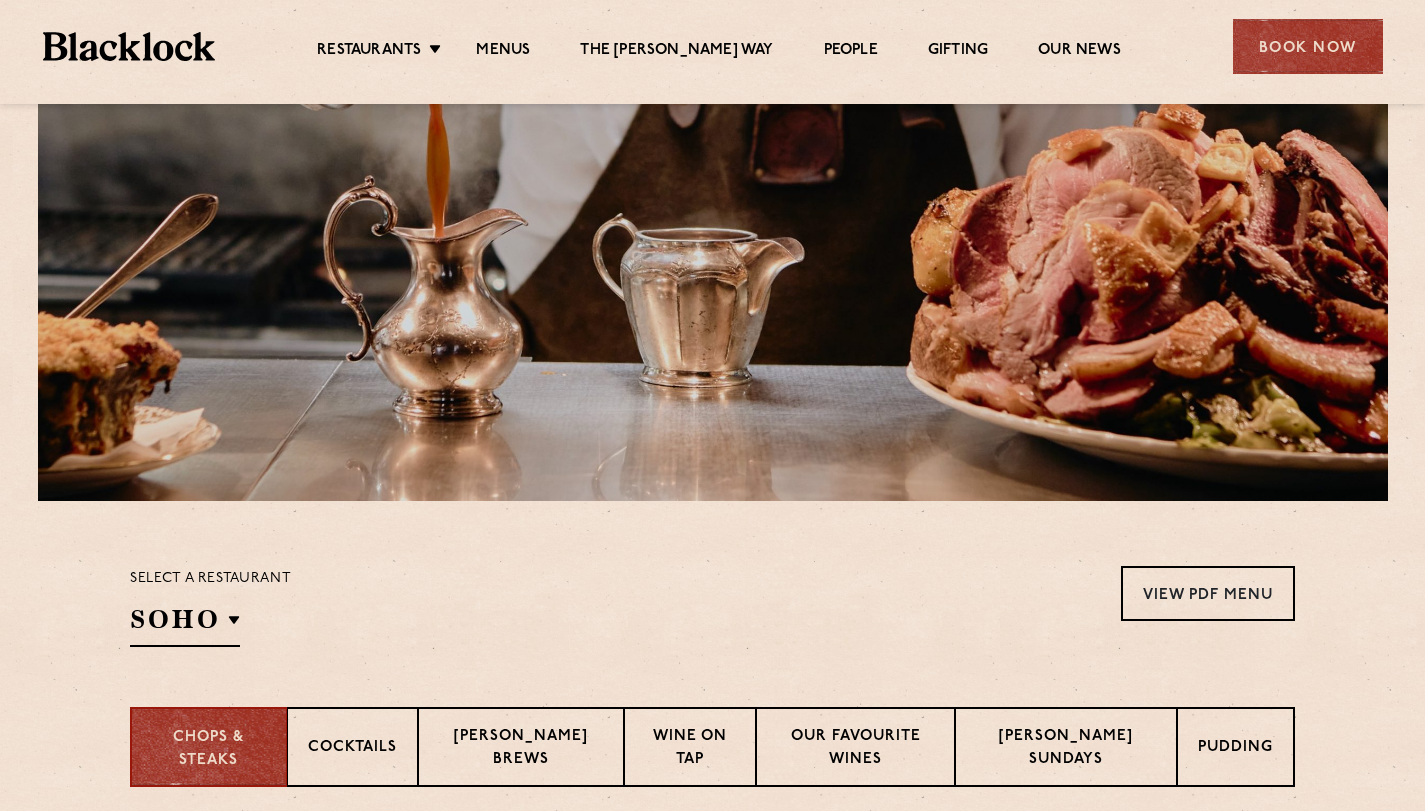 scroll, scrollTop: 416, scrollLeft: 0, axis: vertical 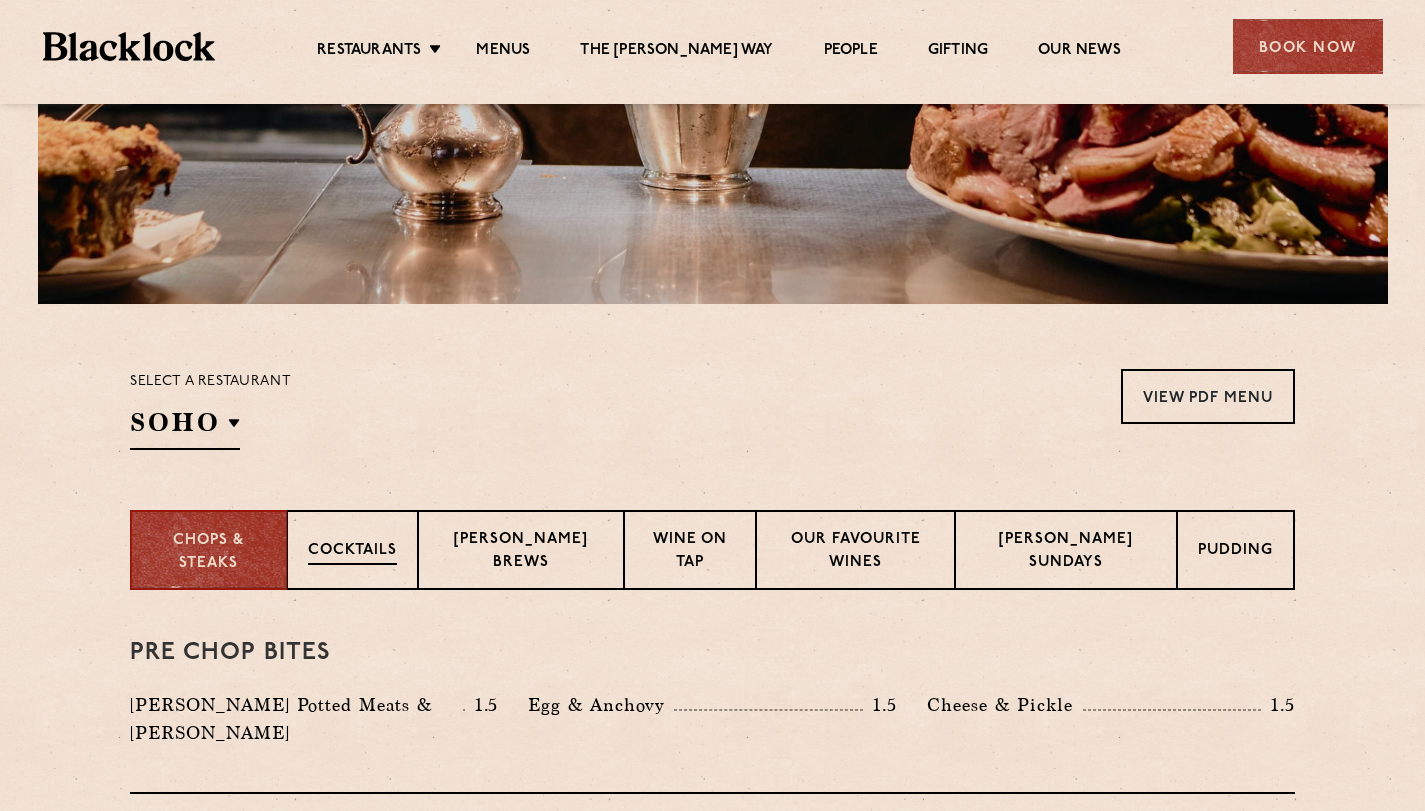 click on "Cocktails" at bounding box center [352, 550] 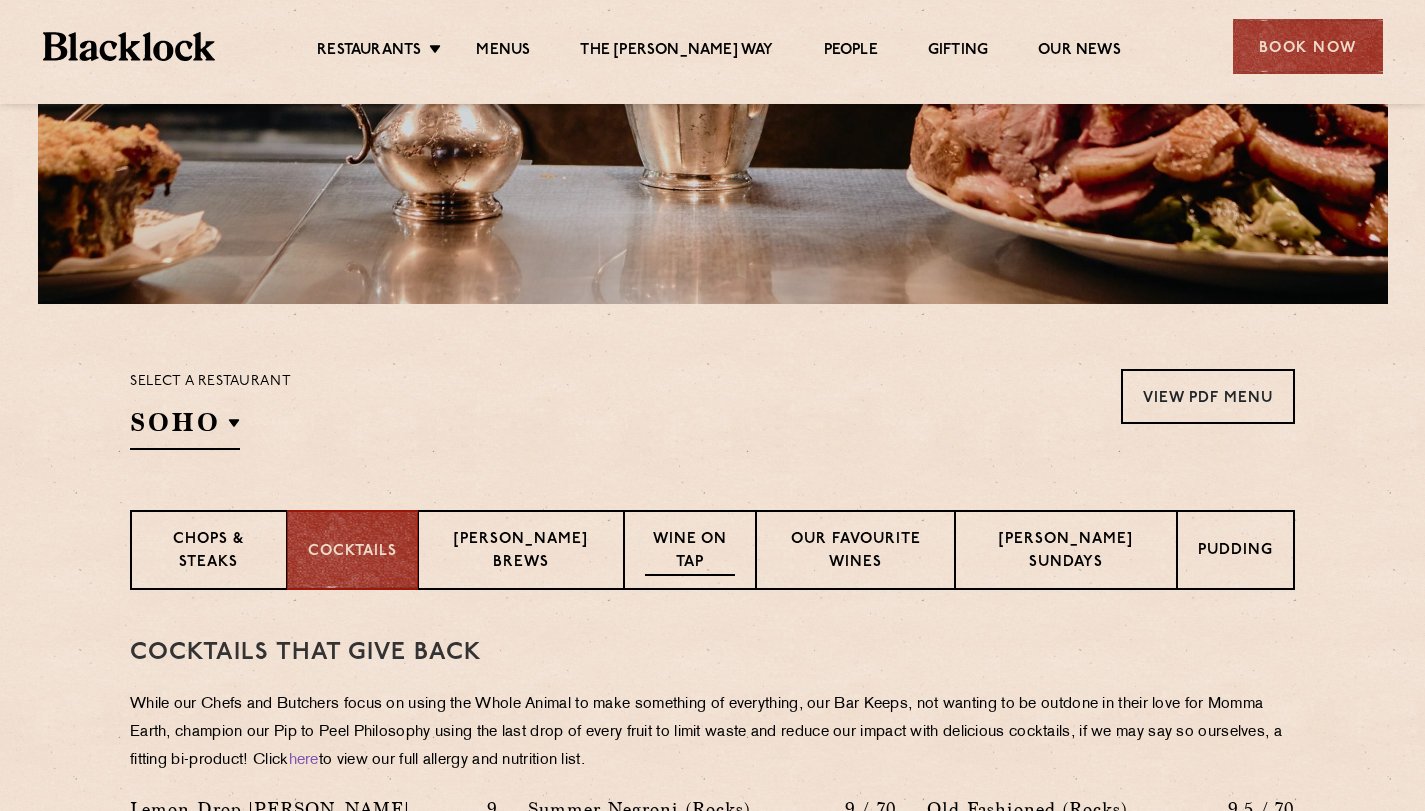 click on "Wine on Tap" at bounding box center (689, 552) 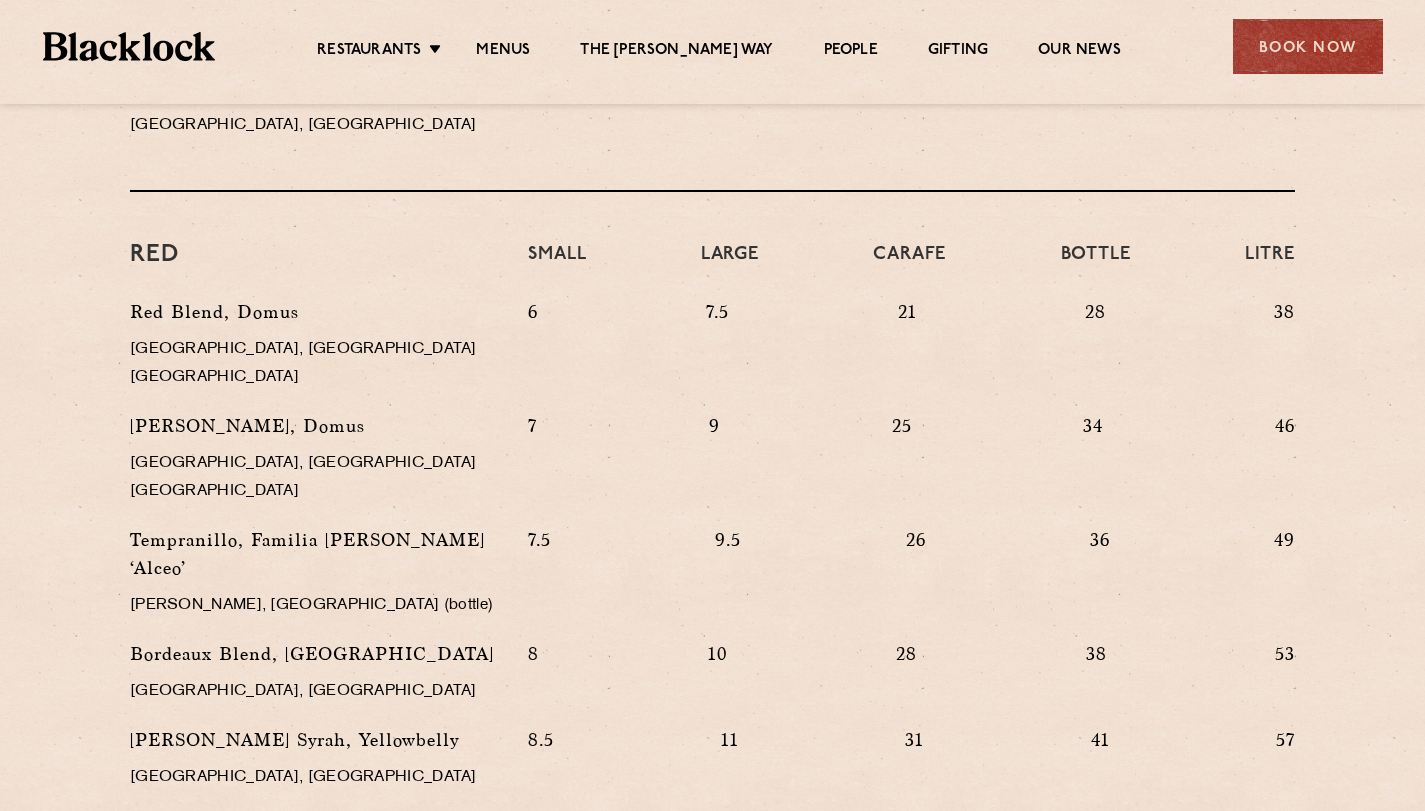 scroll, scrollTop: 1851, scrollLeft: 0, axis: vertical 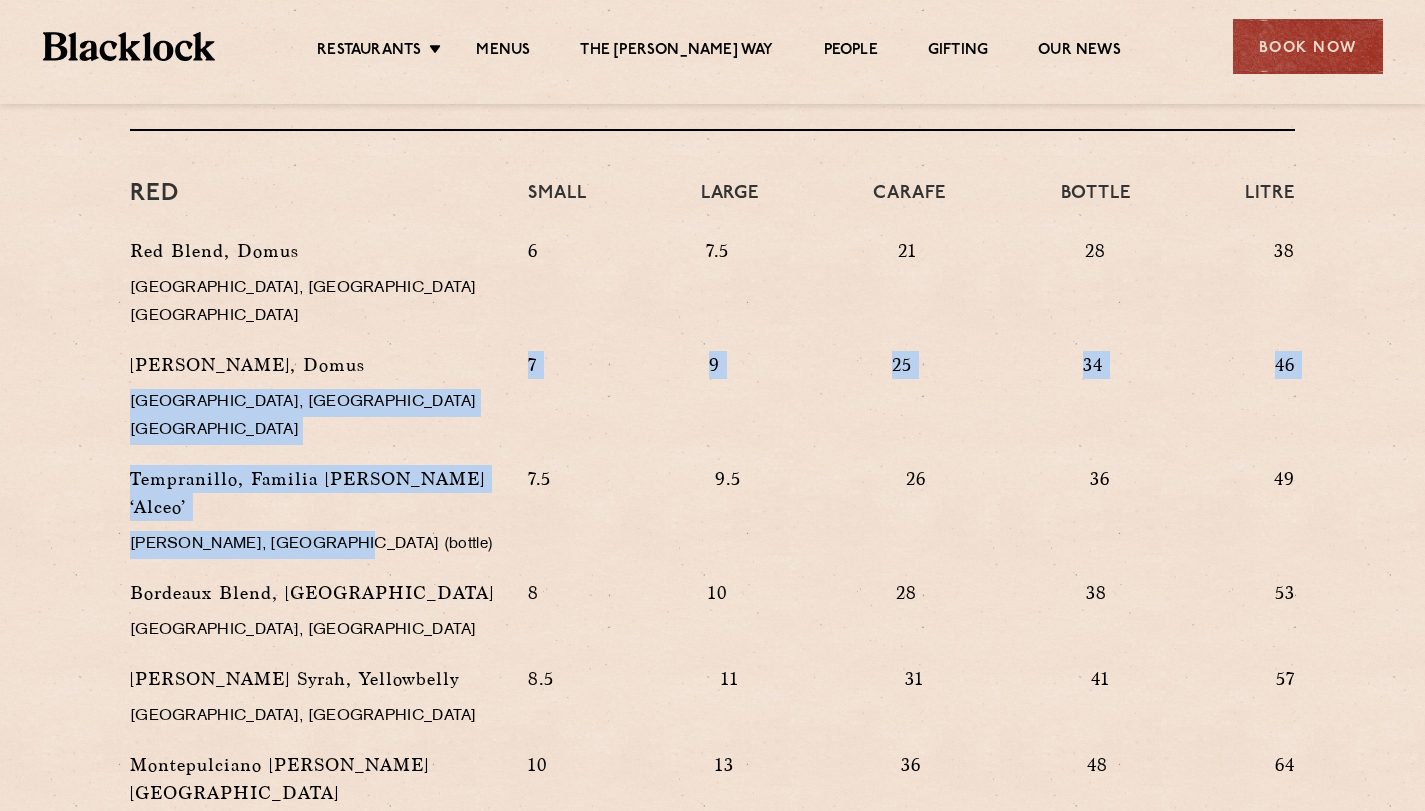 drag 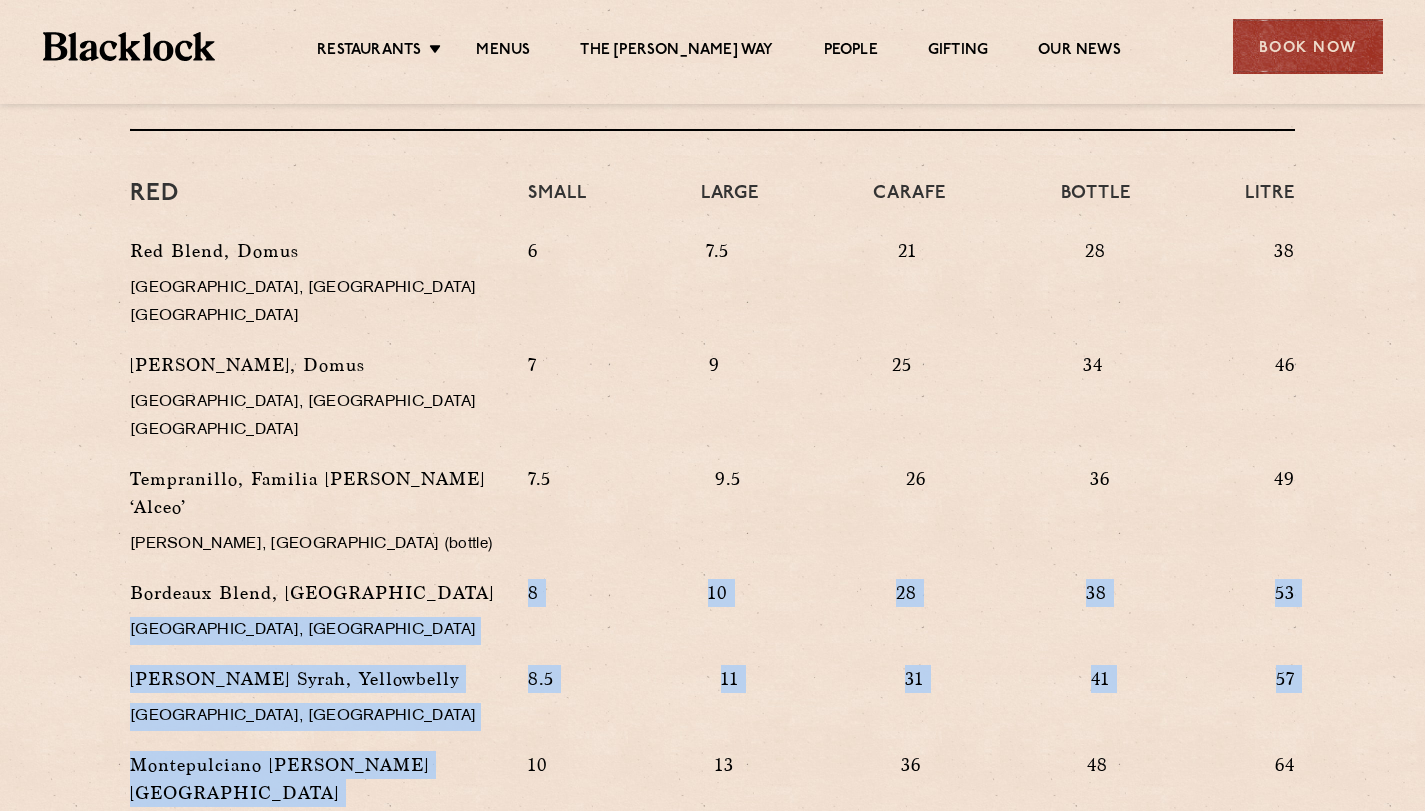 click on "WINE on tap & by the glass No longer the realm of students drinking Blue Nun out of a bag in their university dorm. Wine on Tap is now an incredibly sustainable way for top producers to put their best plonk in keg and for our dreams of wine to flow from a tap to come true. Click  here  to view our full allergy and nutrition list. White Small Large Carafe Bottle Litre White Blend, Domus Veneto, Italy NV 6 7.5 21 28 38 Sauvignon Blanc, Vinexplore Languedoc, France 7 9 25 34 47 Chardonnay, Tacherons Limoux, France 8.5 11 31 41 57 Rose Small Large Carafe Bottle Litre Cinsault, Chateau Pesquie ‘Paradou’ Ventoux, France 7 9 25 34 46 Grenache/blend, Maison Mirabeau 'Etoile' Côtes de Provence, France 10 13 36 48 64 Red Small Large Carafe Bottle Litre Red Blend, Domus Veneto, Italy NV 6 7.5 21 28 38 Primitivo, Domus Puglia, Italy NV 7 9 25 34 46 Tempranillo, Familia Bastida ‘Alceo’ La Mancha, Spain (bottle) 7.5 9.5 26 36 49 Bordeaux Blend, Château Des Arras Bordeaux, France 8 10 28 38 53 8.5 11 31 41 57 10" at bounding box center [712, 40] 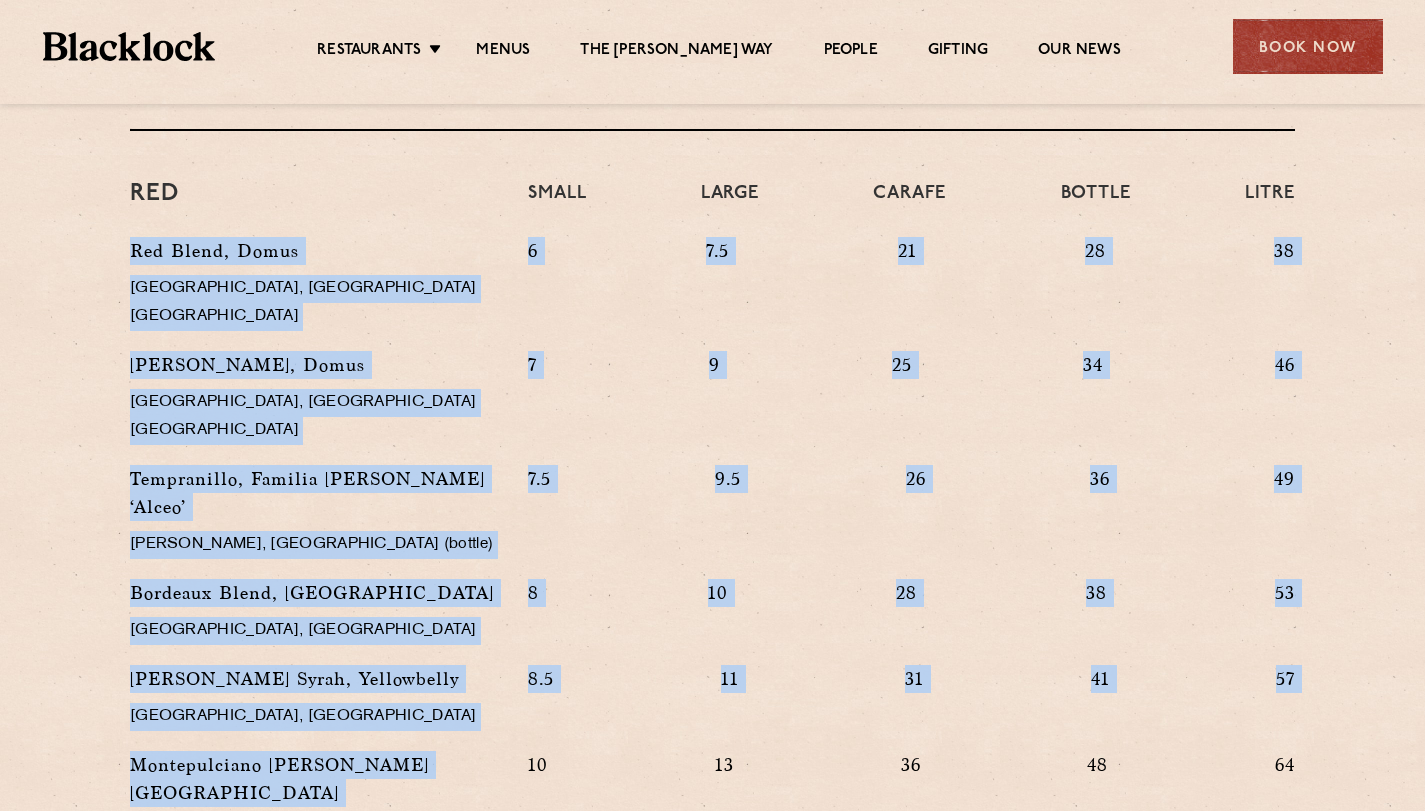 click on "WINE on tap & by the glass No longer the realm of students drinking Blue Nun out of a bag in their university dorm. Wine on Tap is now an incredibly sustainable way for top producers to put their best plonk in keg and for our dreams of wine to flow from a tap to come true. Click  here  to view our full allergy and nutrition list. White Small Large Carafe Bottle Litre White Blend, Domus Veneto, Italy NV 6 7.5 21 28 38 Sauvignon Blanc, Vinexplore Languedoc, France 7 9 25 34 47 Chardonnay, Tacherons Limoux, France 8.5 11 31 41 57 Rose Small Large Carafe Bottle Litre Cinsault, Chateau Pesquie ‘Paradou’ Ventoux, France 7 9 25 34 46 Grenache/blend, Maison Mirabeau 'Etoile' Côtes de Provence, France 10 13 36 48 64 Red Small Large Carafe Bottle Litre Red Blend, Domus Veneto, Italy NV 6 7.5 21 28 38 Primitivo, Domus Puglia, Italy NV 7 9 25 34 46 Tempranillo, Familia Bastida ‘Alceo’ La Mancha, Spain (bottle) 7.5 9.5 26 36 49 Bordeaux Blend, Château Des Arras Bordeaux, France 8 10 28 38 53 8.5 11 31 41 57 10" at bounding box center [712, 40] 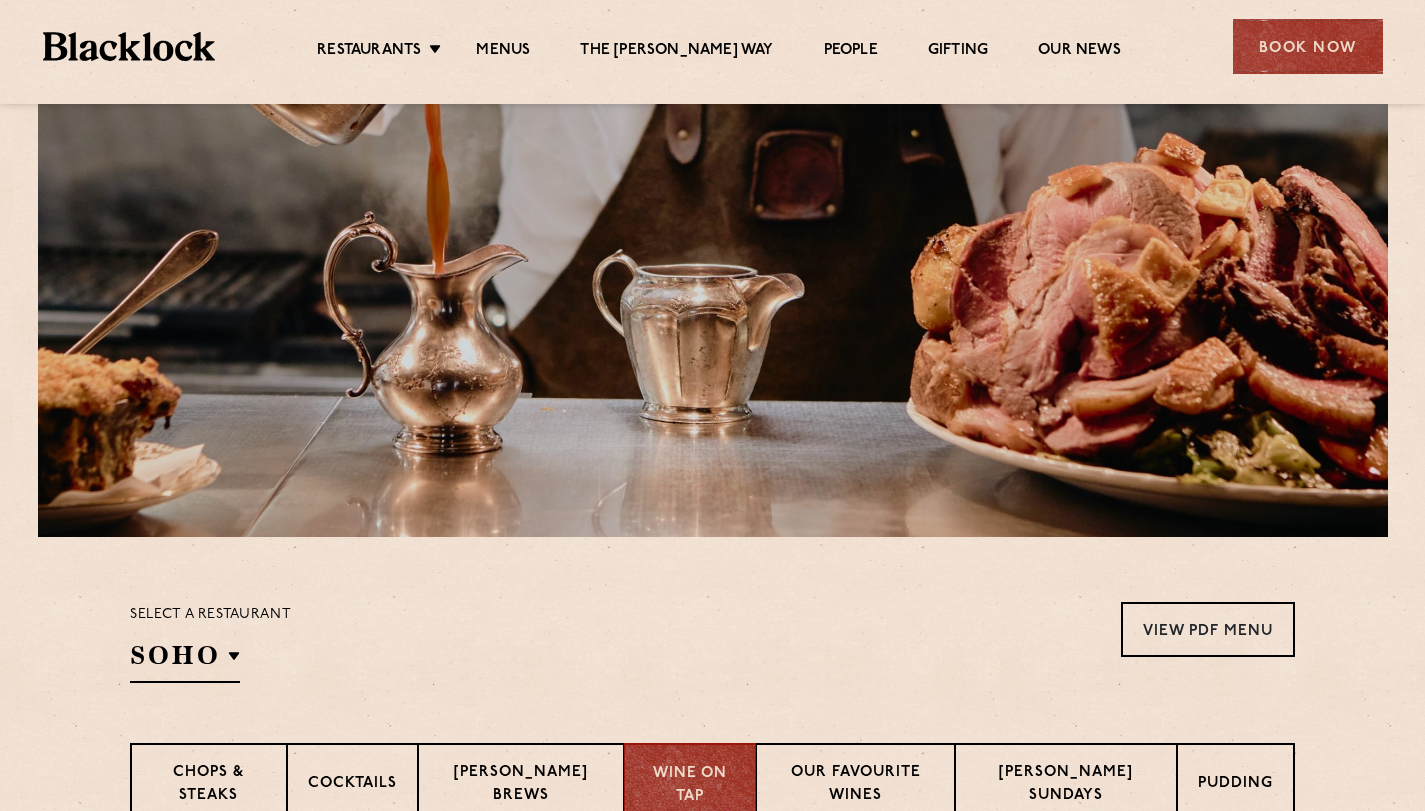 scroll, scrollTop: 0, scrollLeft: 0, axis: both 